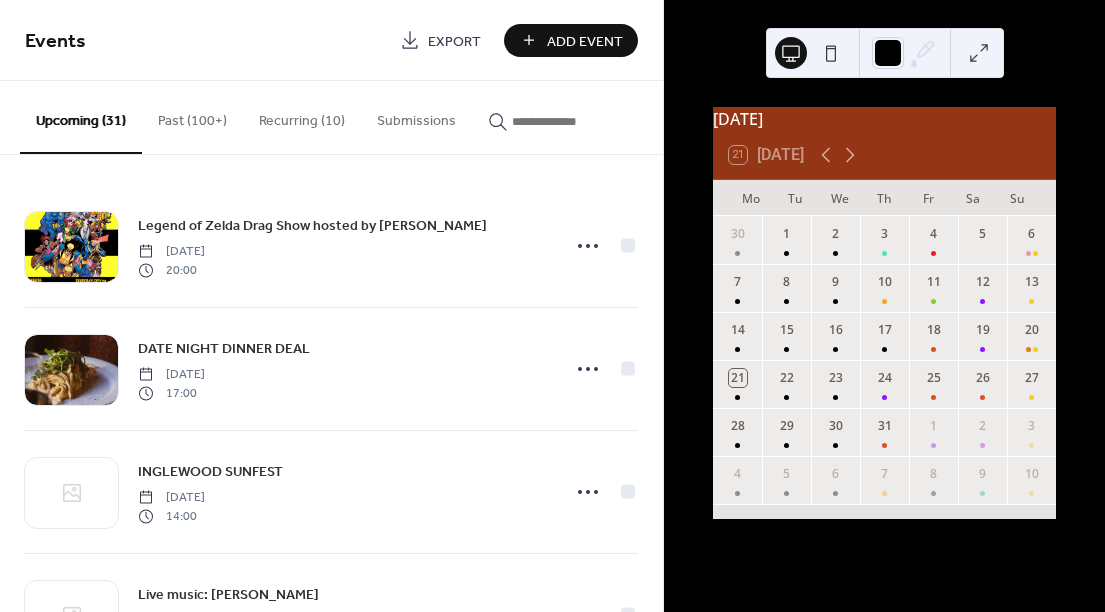 scroll, scrollTop: 0, scrollLeft: 0, axis: both 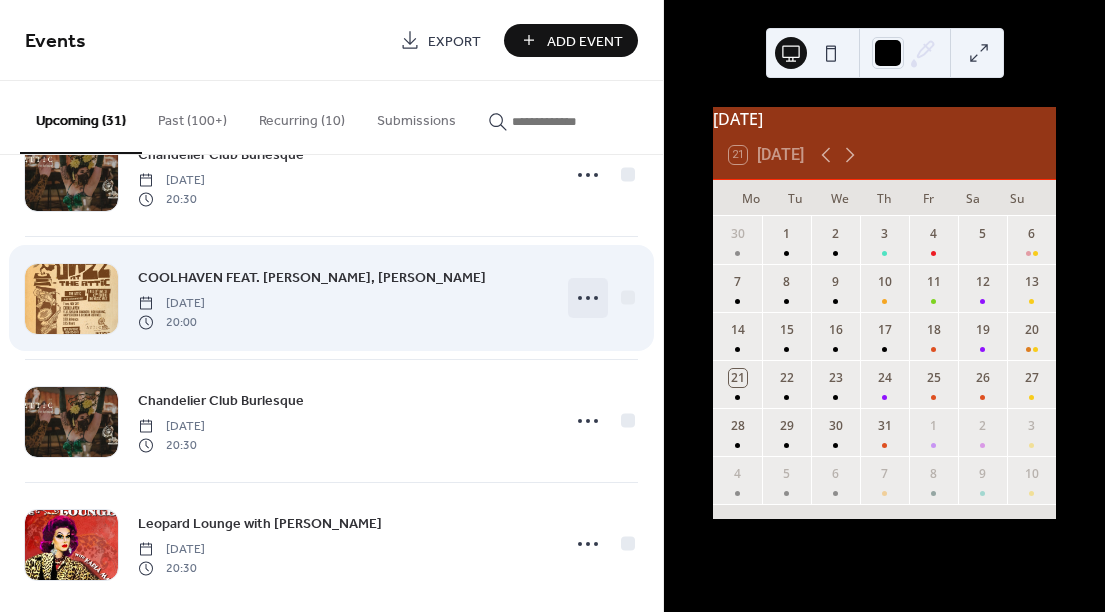 click 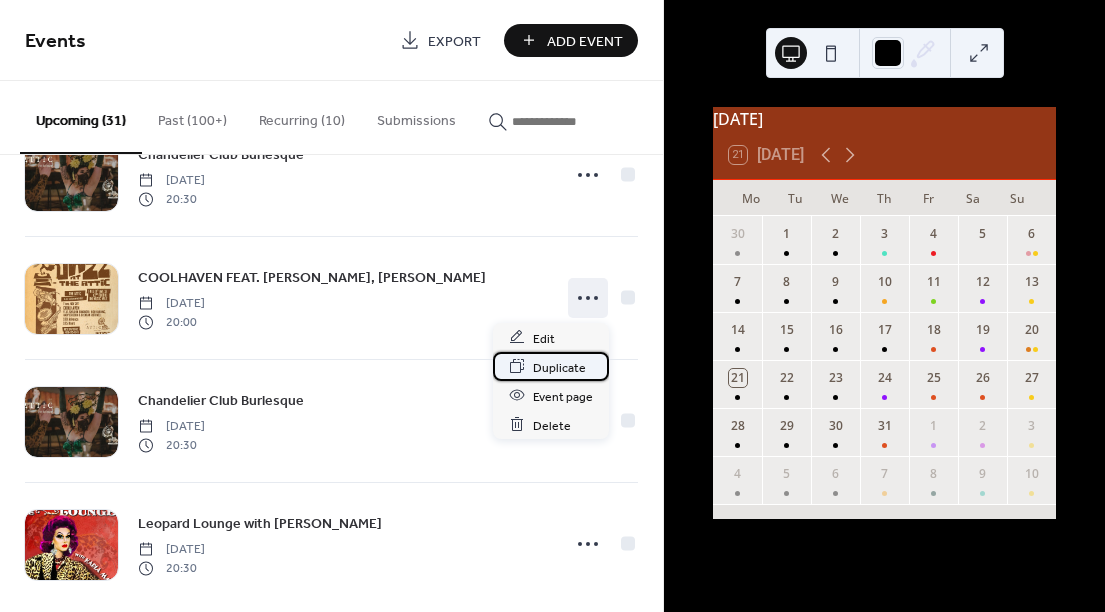 click on "Duplicate" at bounding box center (559, 367) 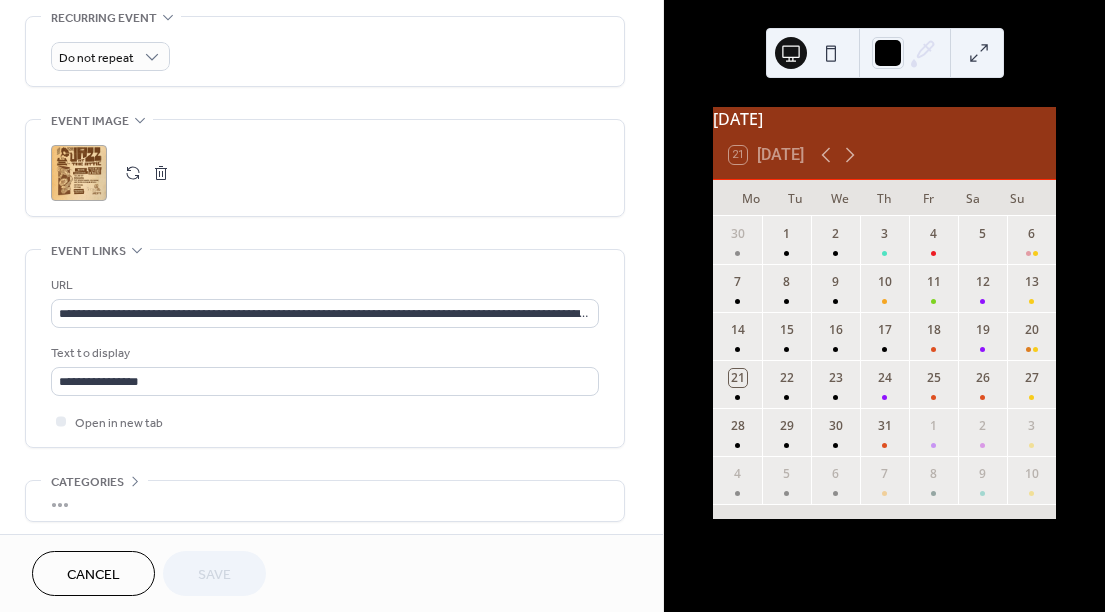 scroll, scrollTop: 969, scrollLeft: 0, axis: vertical 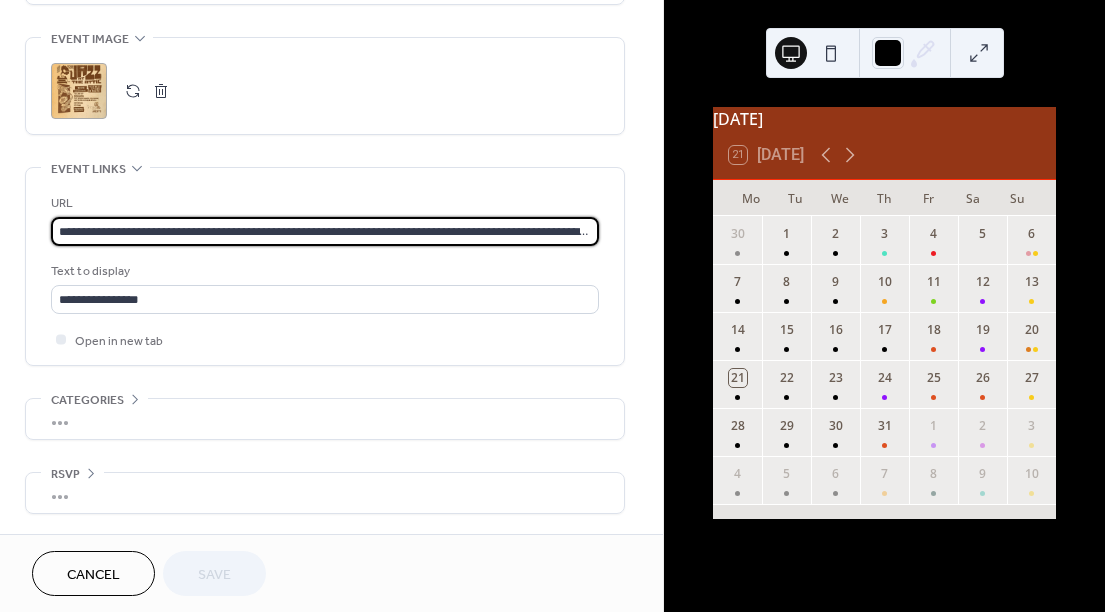 click on "**********" at bounding box center (325, 231) 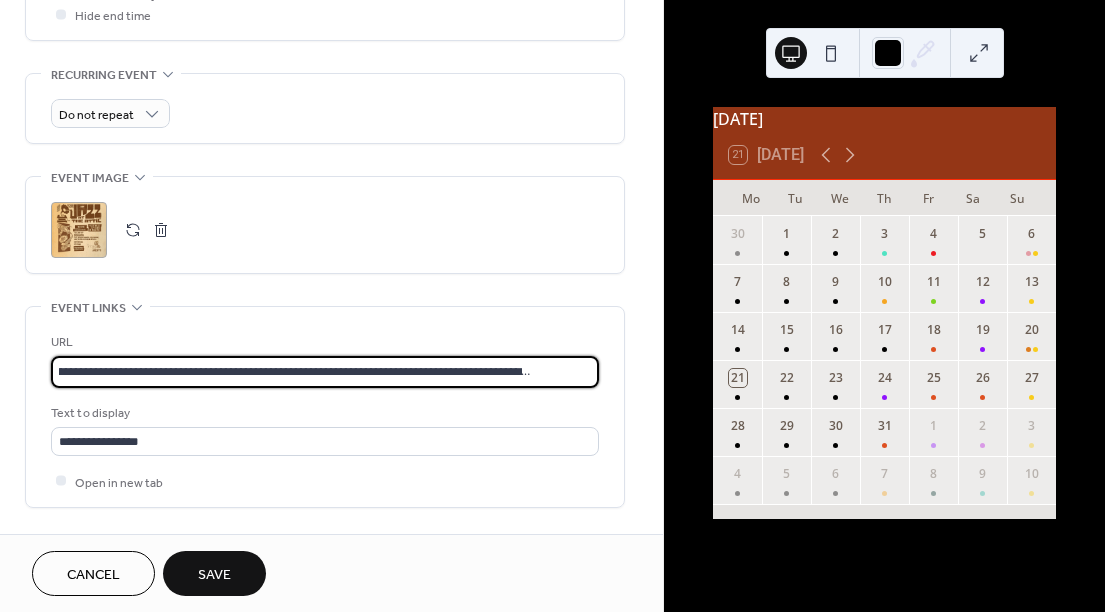 scroll, scrollTop: 803, scrollLeft: 0, axis: vertical 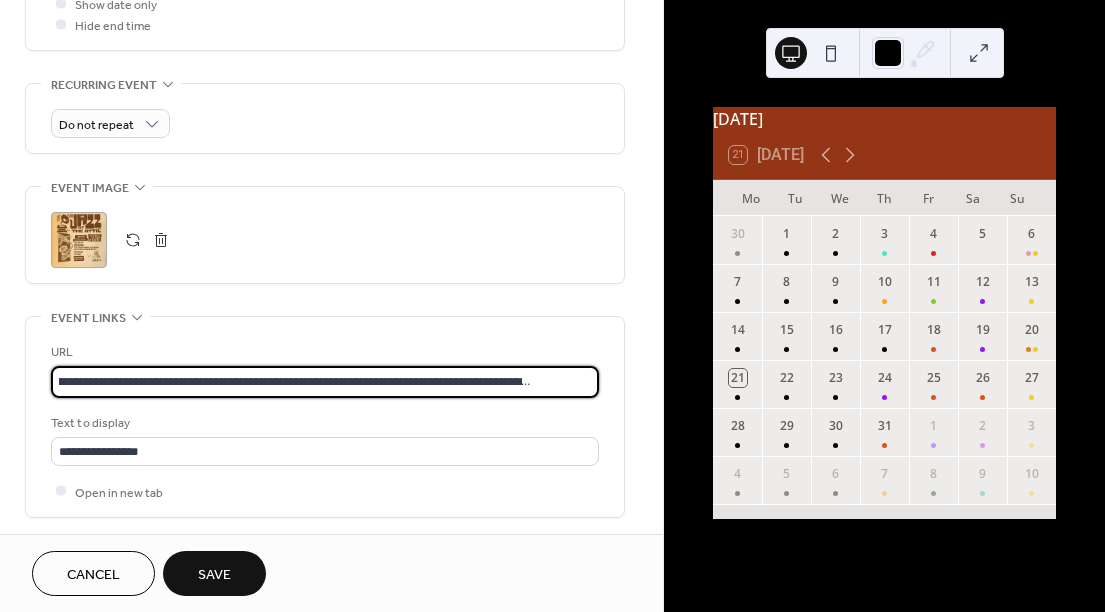type on "**********" 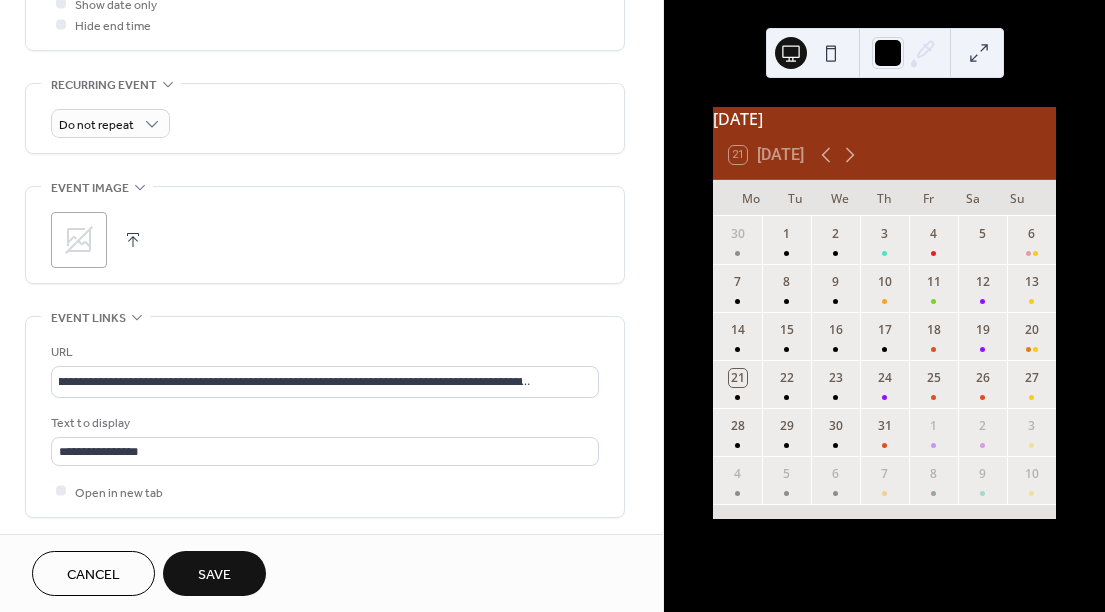 click at bounding box center (133, 240) 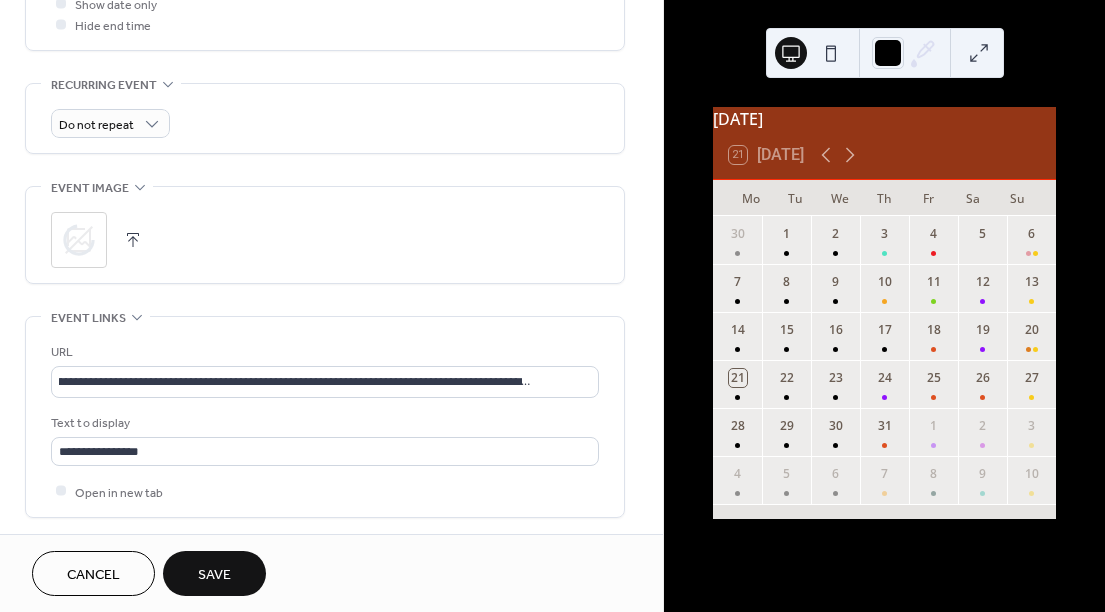 scroll, scrollTop: 0, scrollLeft: 0, axis: both 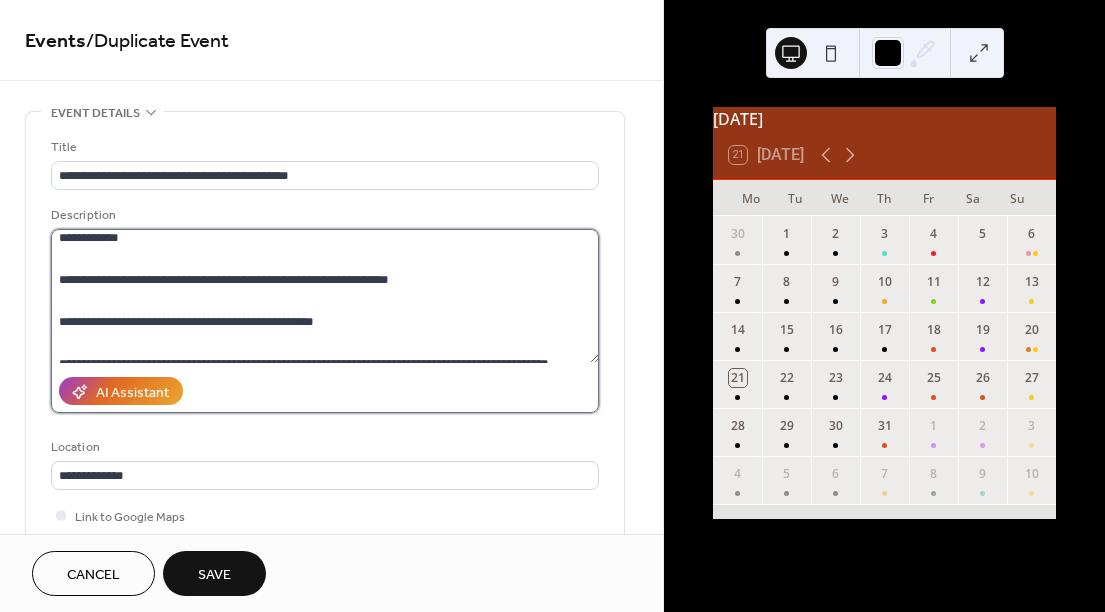 click at bounding box center [325, 296] 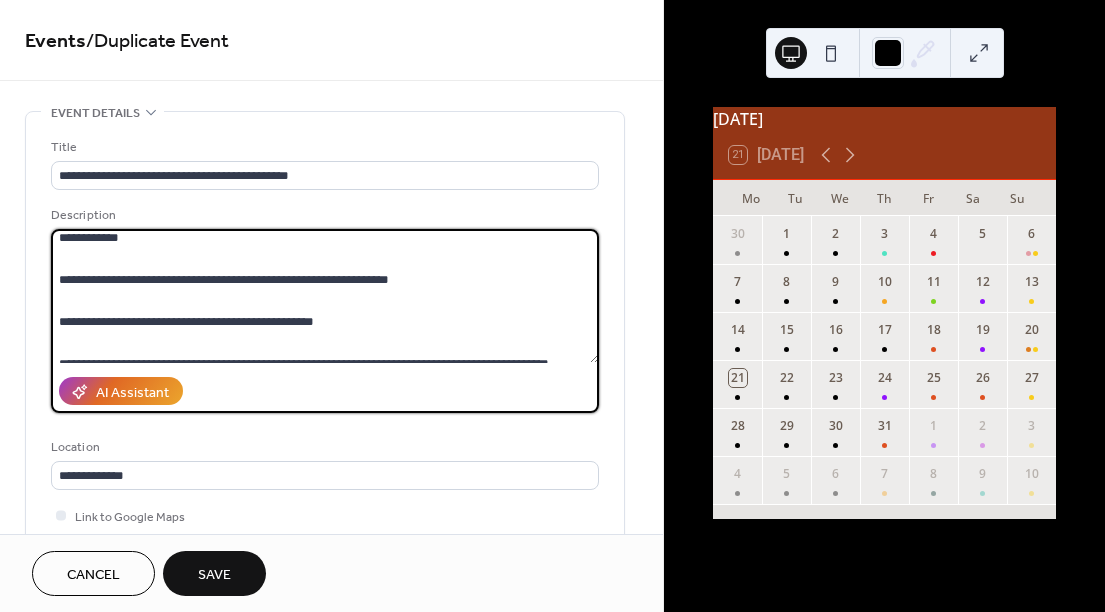 click at bounding box center [325, 296] 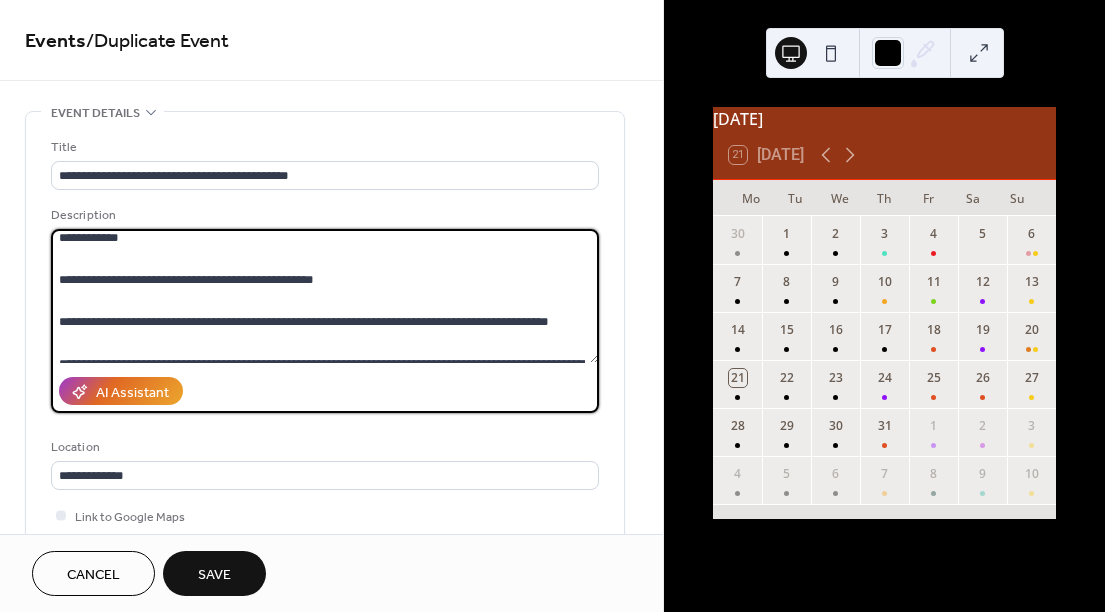 scroll, scrollTop: 171, scrollLeft: 0, axis: vertical 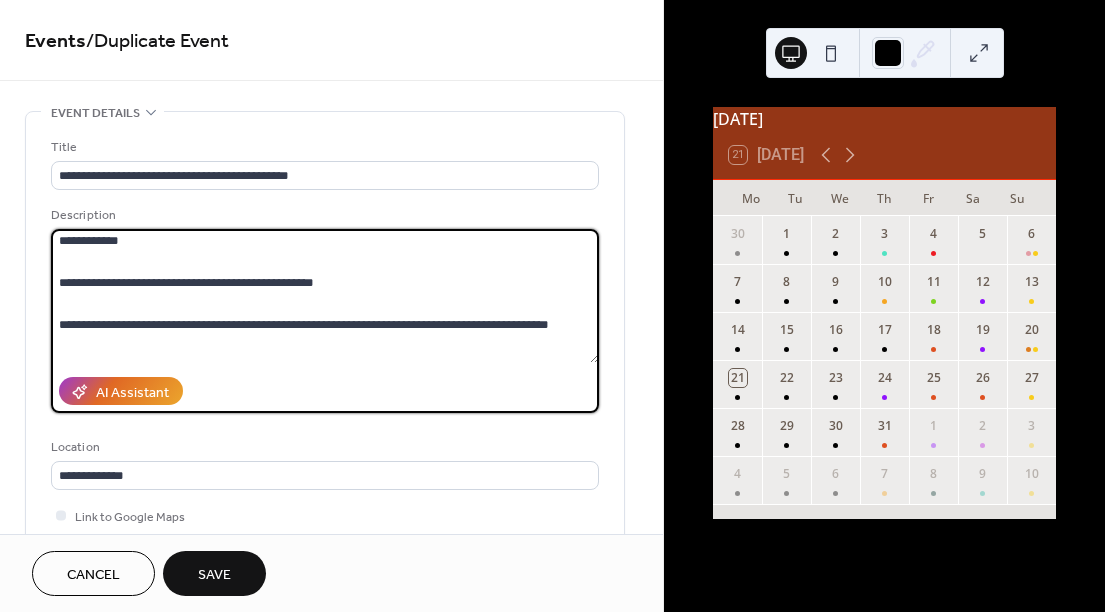 click at bounding box center (325, 296) 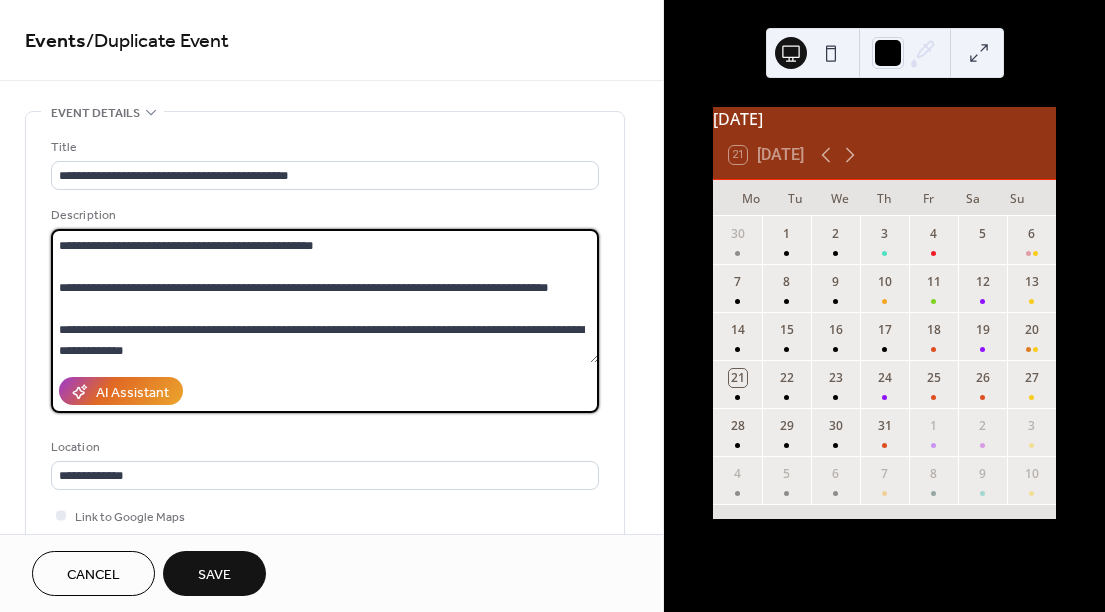 scroll, scrollTop: 209, scrollLeft: 0, axis: vertical 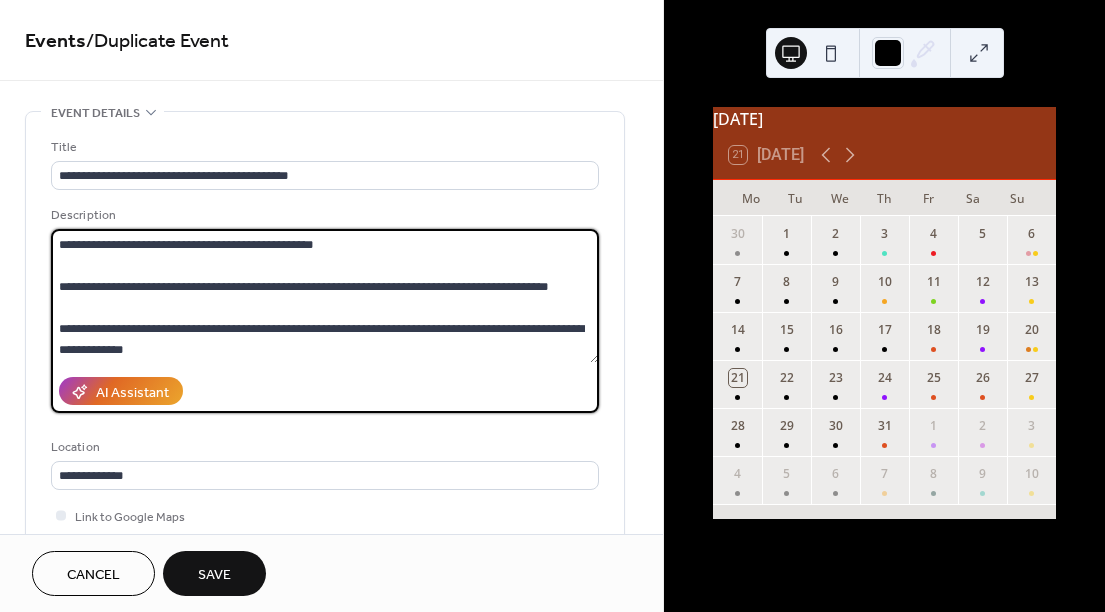 drag, startPoint x: 387, startPoint y: 254, endPoint x: 164, endPoint y: 256, distance: 223.00897 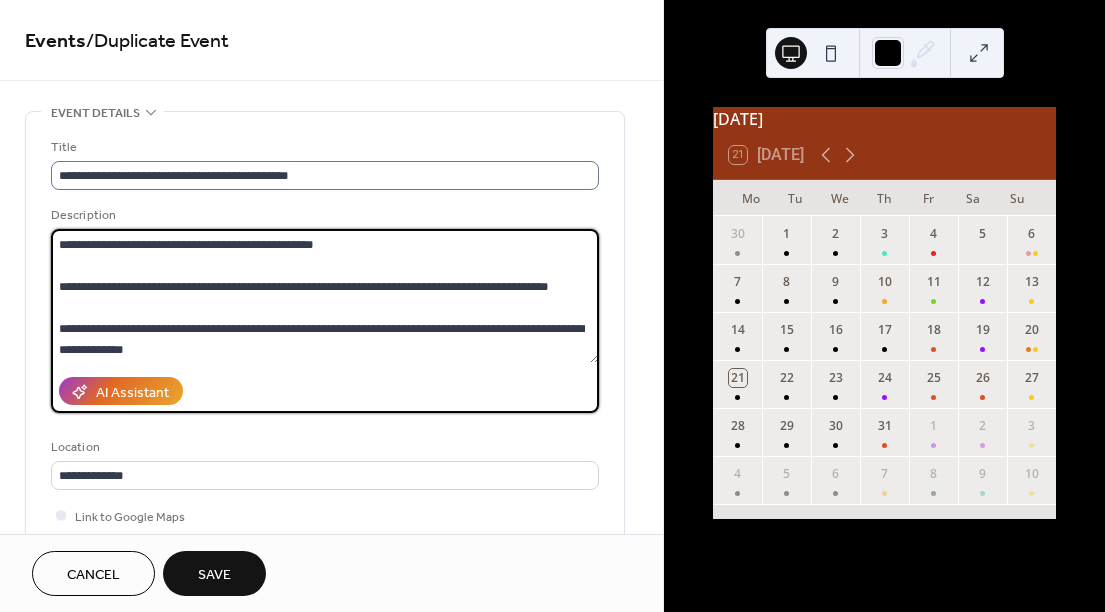 type on "**********" 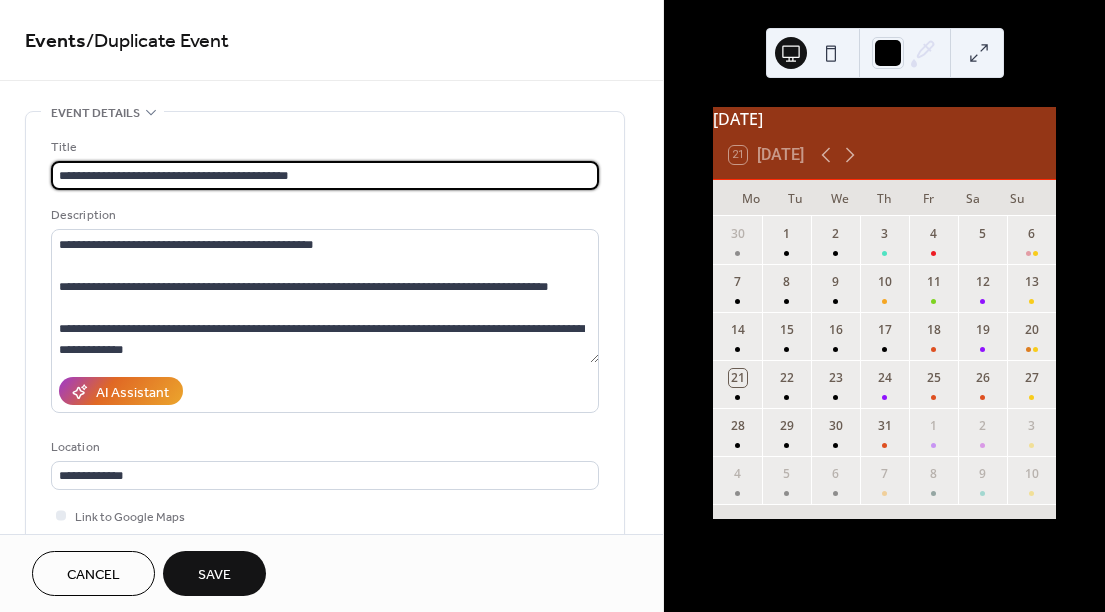 drag, startPoint x: 392, startPoint y: 177, endPoint x: 19, endPoint y: 186, distance: 373.10855 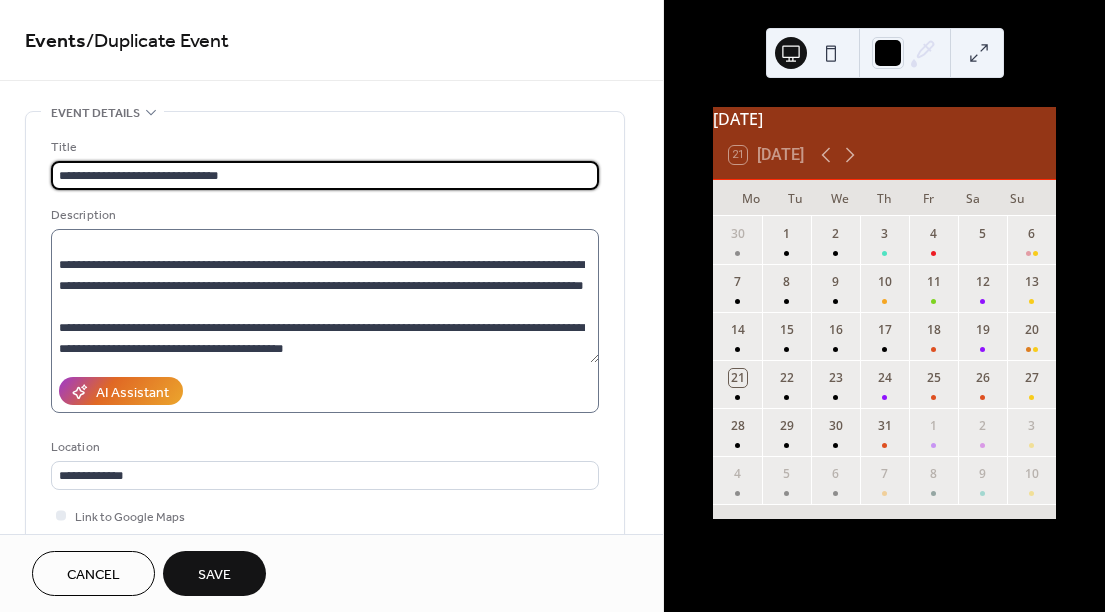 scroll, scrollTop: 378, scrollLeft: 0, axis: vertical 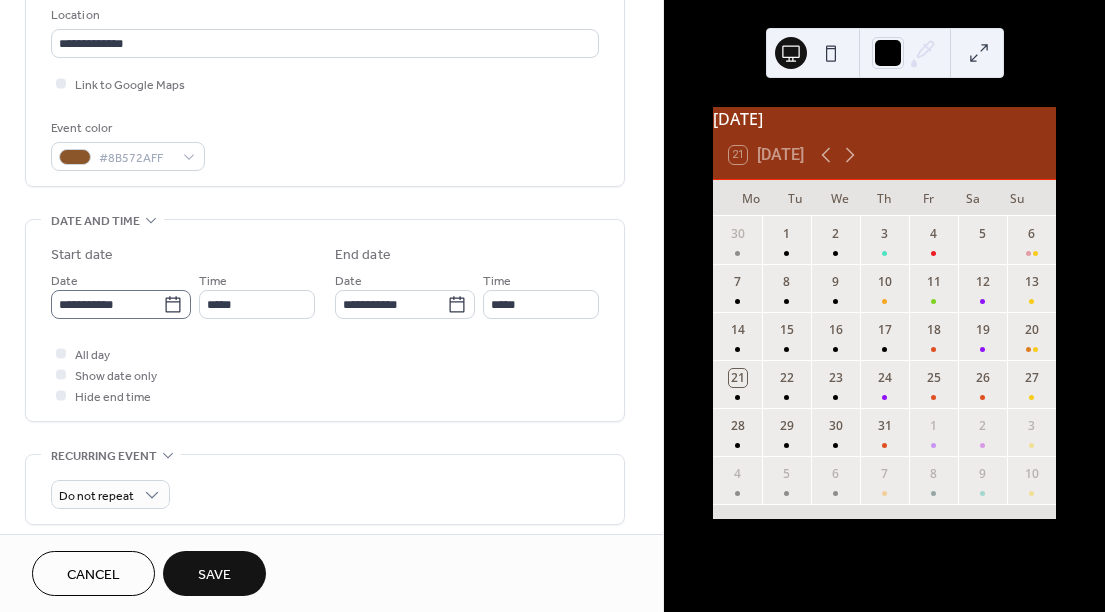 type on "**********" 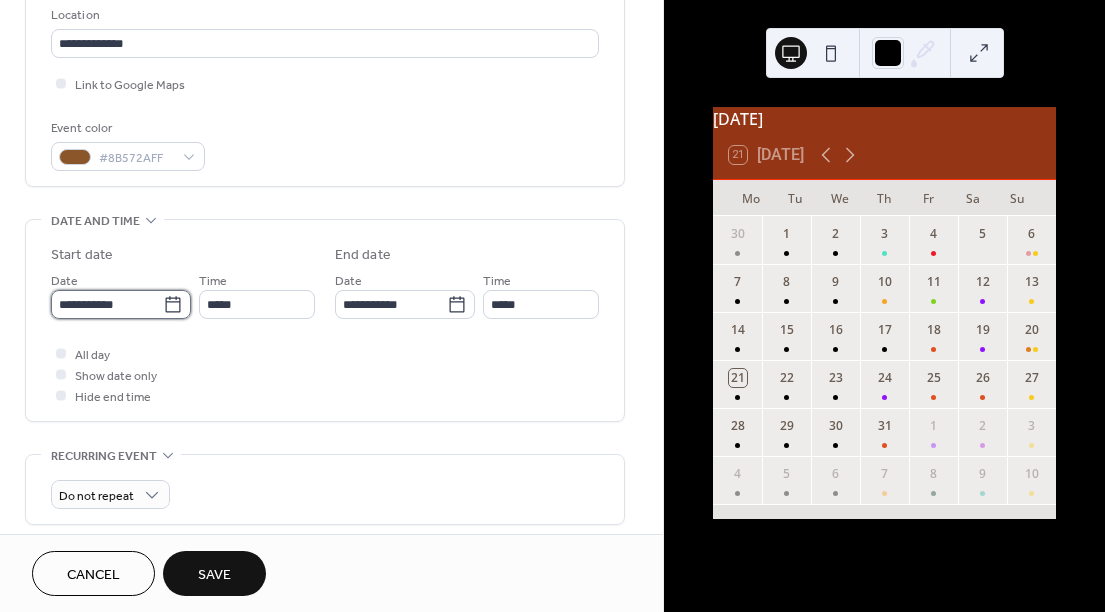click on "**********" at bounding box center [107, 304] 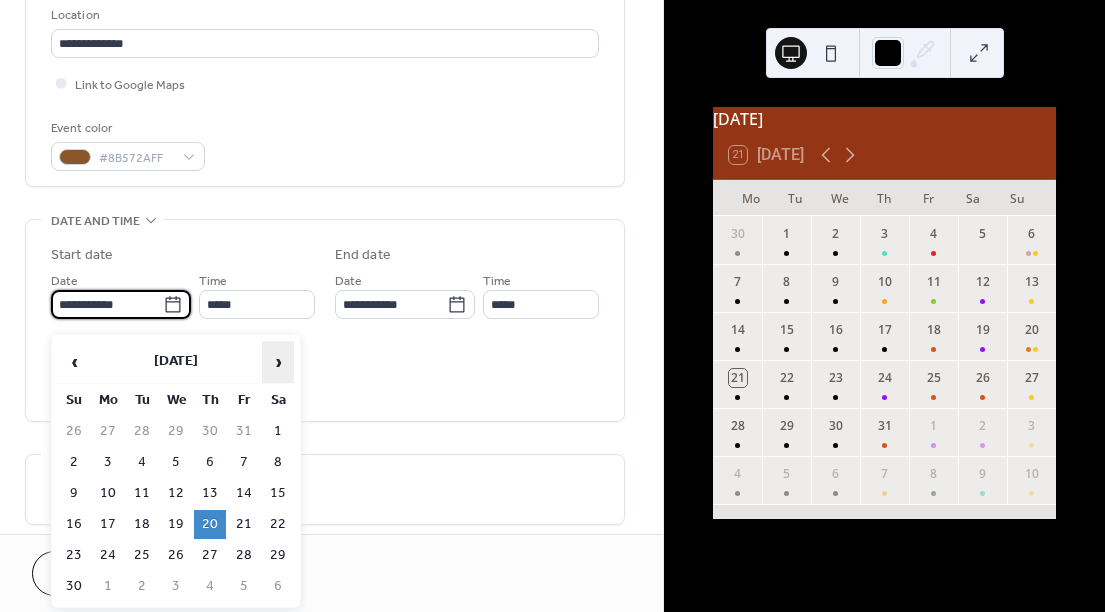 click on "›" at bounding box center (278, 362) 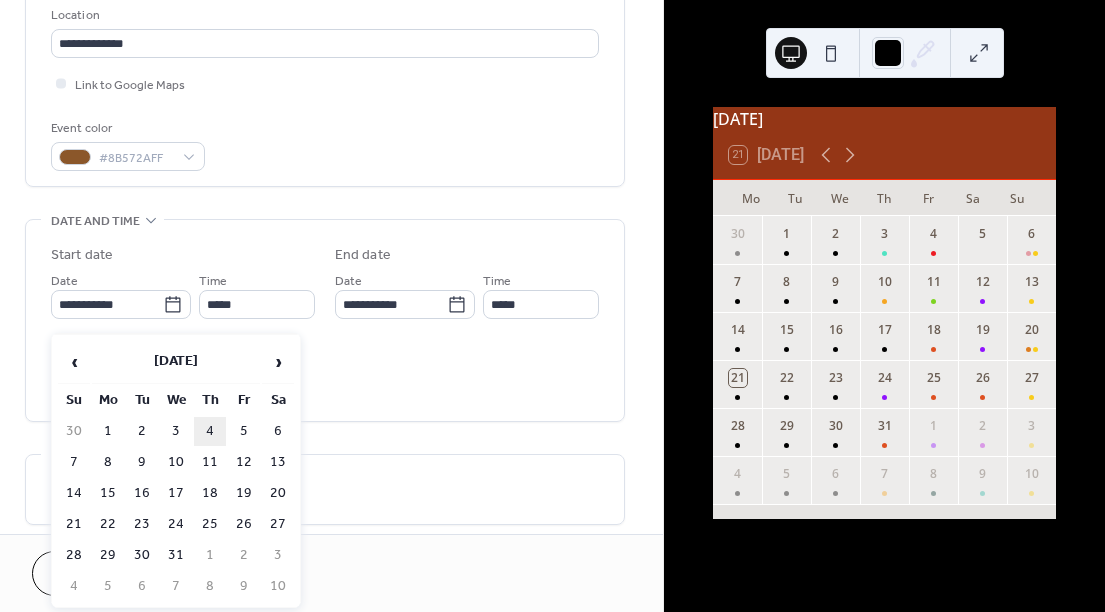 click on "4" at bounding box center [210, 431] 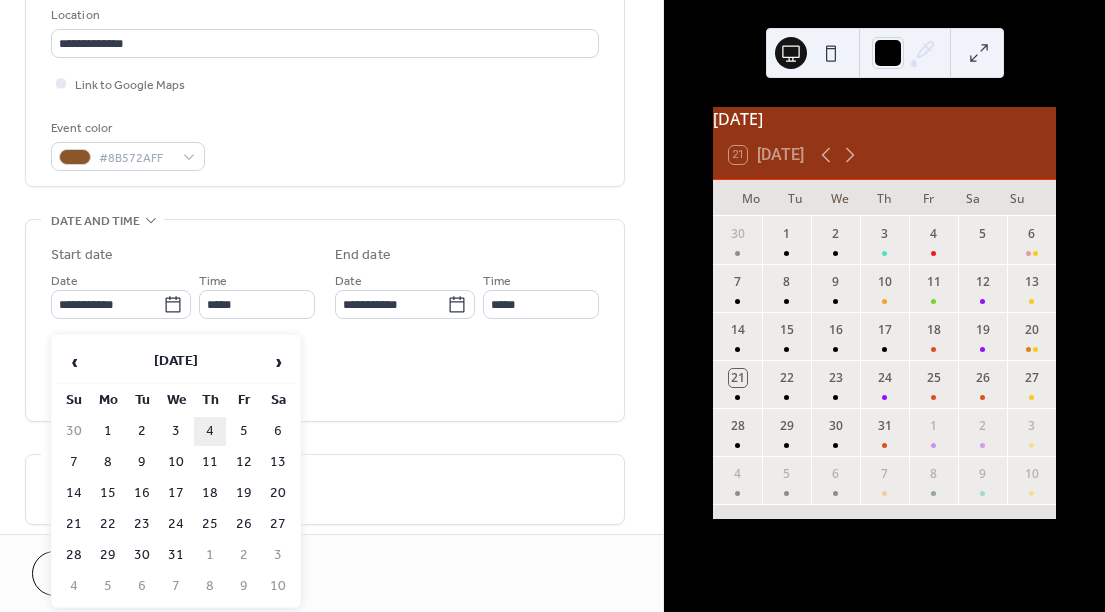 type on "**********" 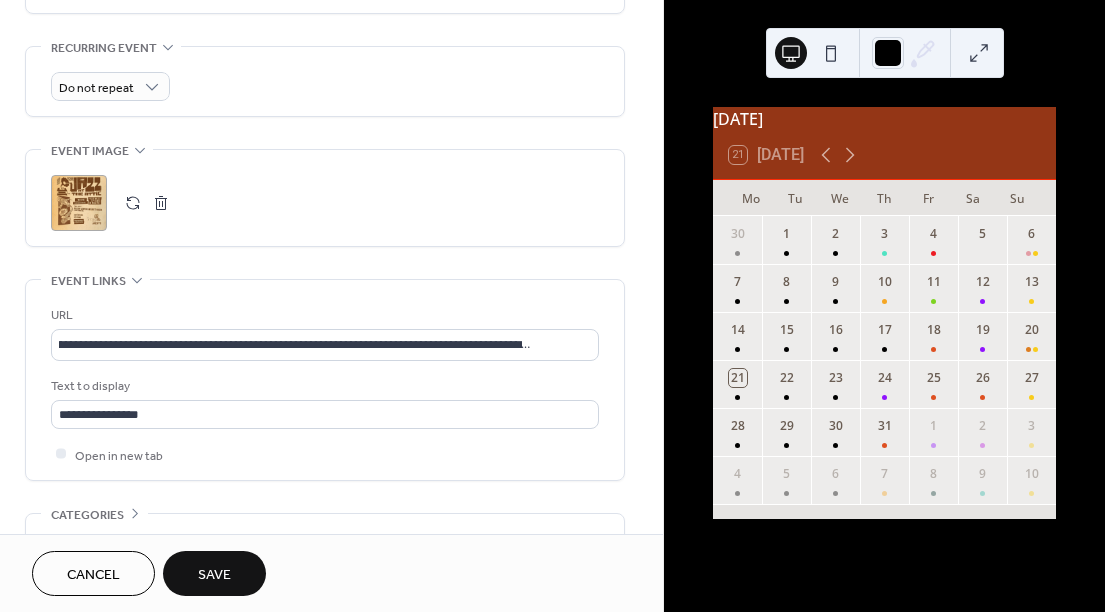 scroll, scrollTop: 969, scrollLeft: 0, axis: vertical 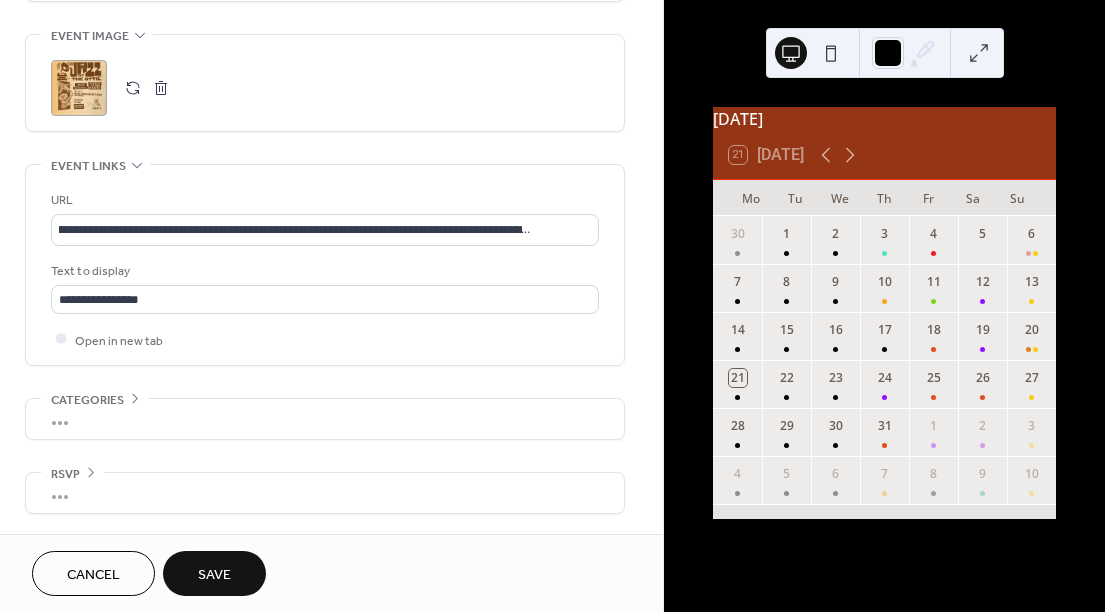 click on "Save" at bounding box center (214, 575) 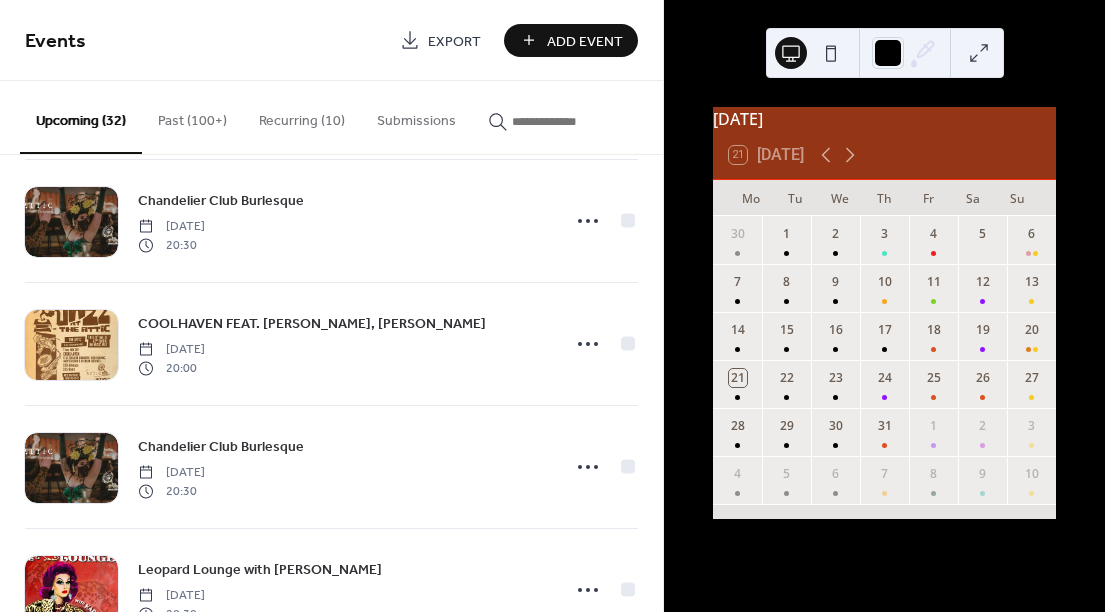 scroll, scrollTop: 3293, scrollLeft: 0, axis: vertical 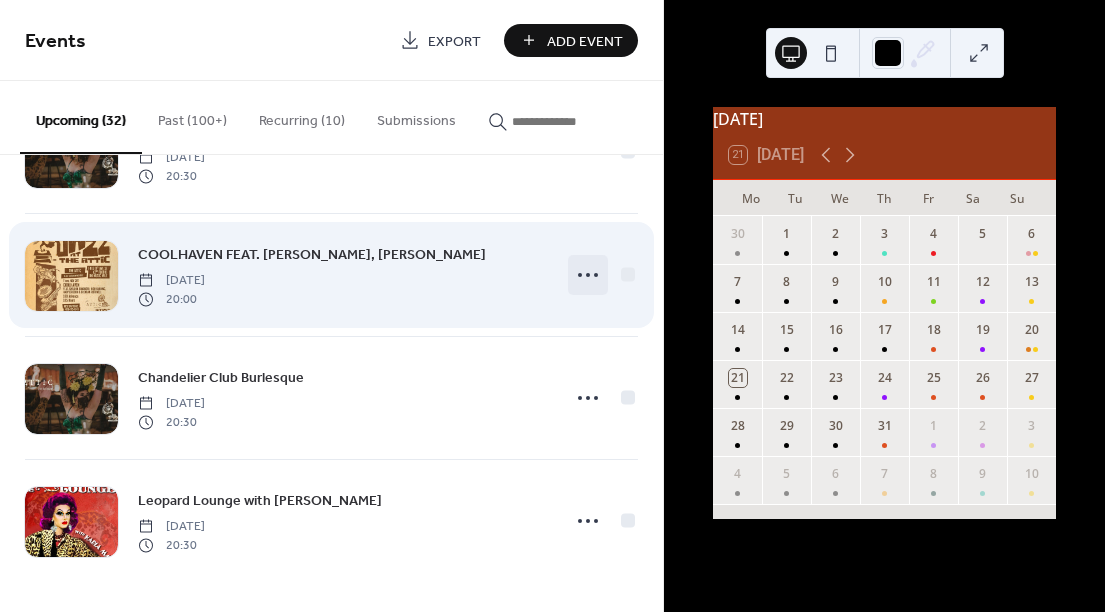 click 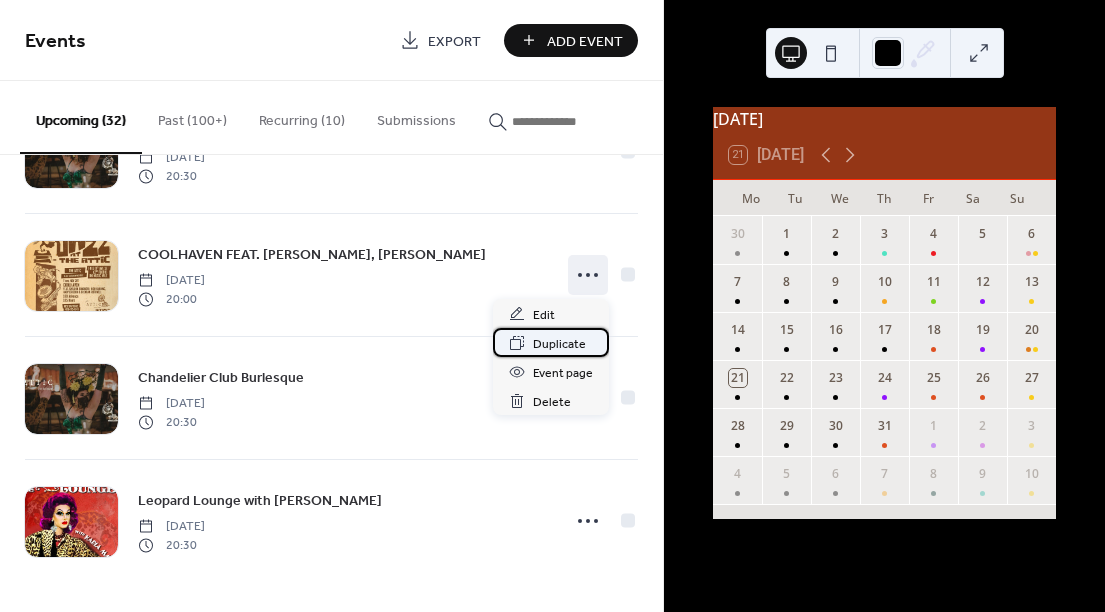 click on "Duplicate" at bounding box center (559, 344) 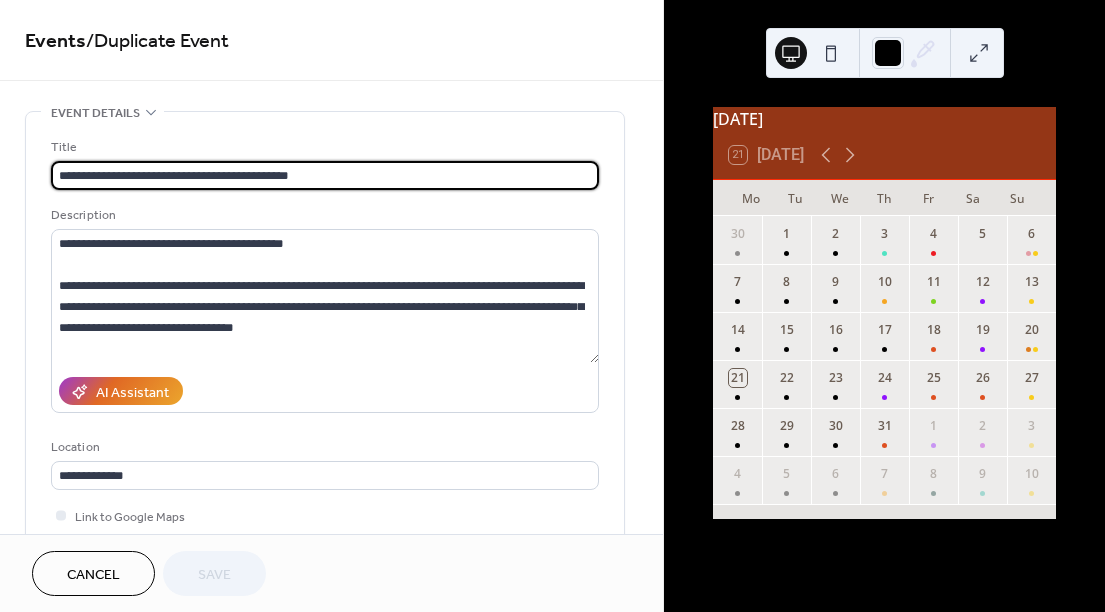 drag, startPoint x: 394, startPoint y: 178, endPoint x: 44, endPoint y: 180, distance: 350.0057 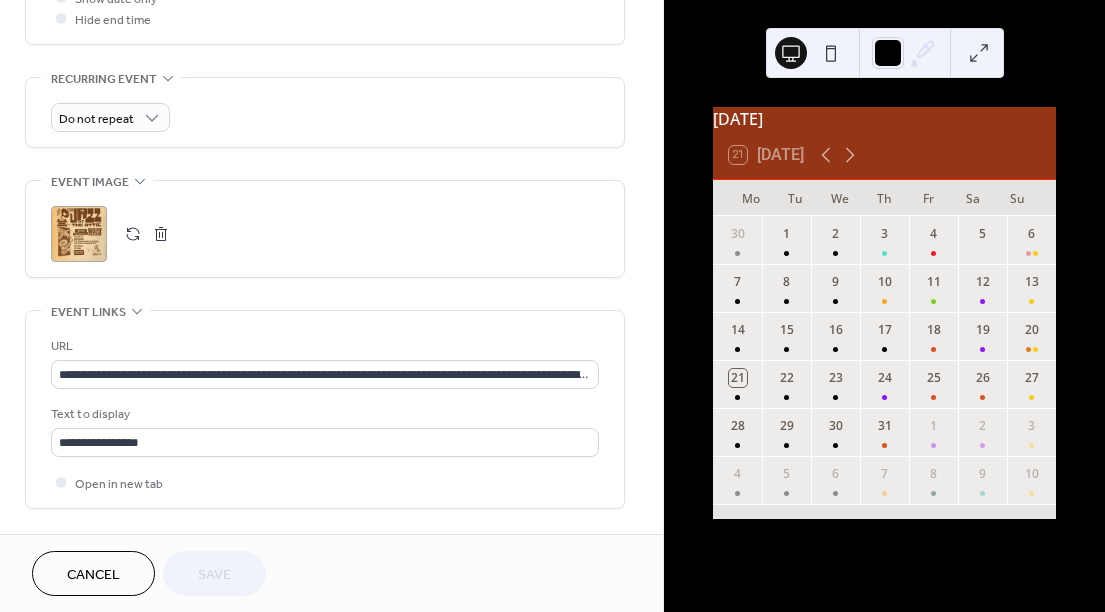 scroll, scrollTop: 810, scrollLeft: 0, axis: vertical 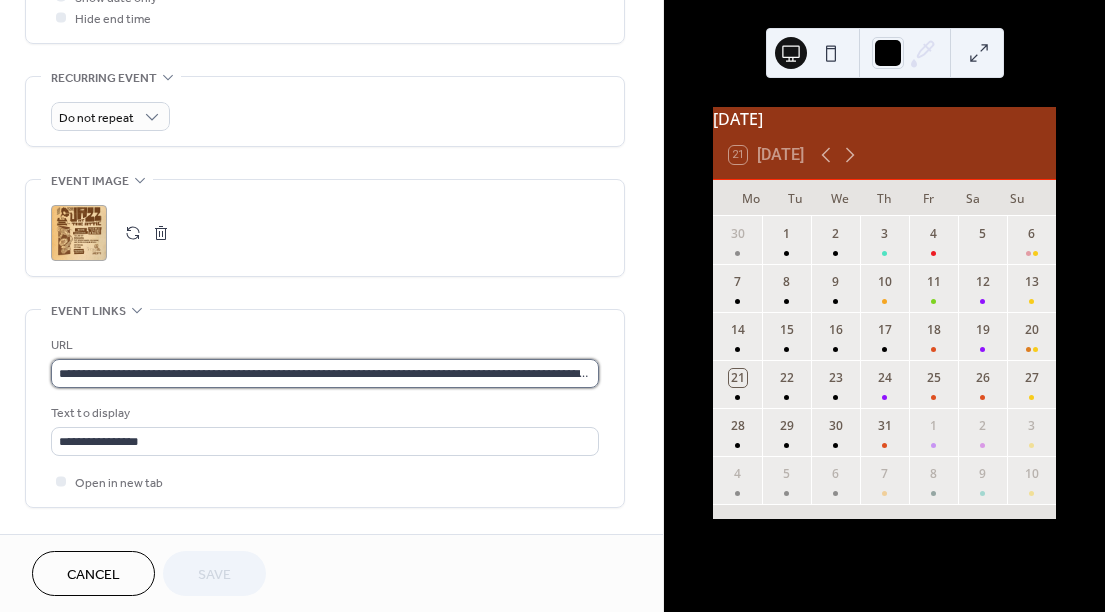 click on "**********" at bounding box center (325, 373) 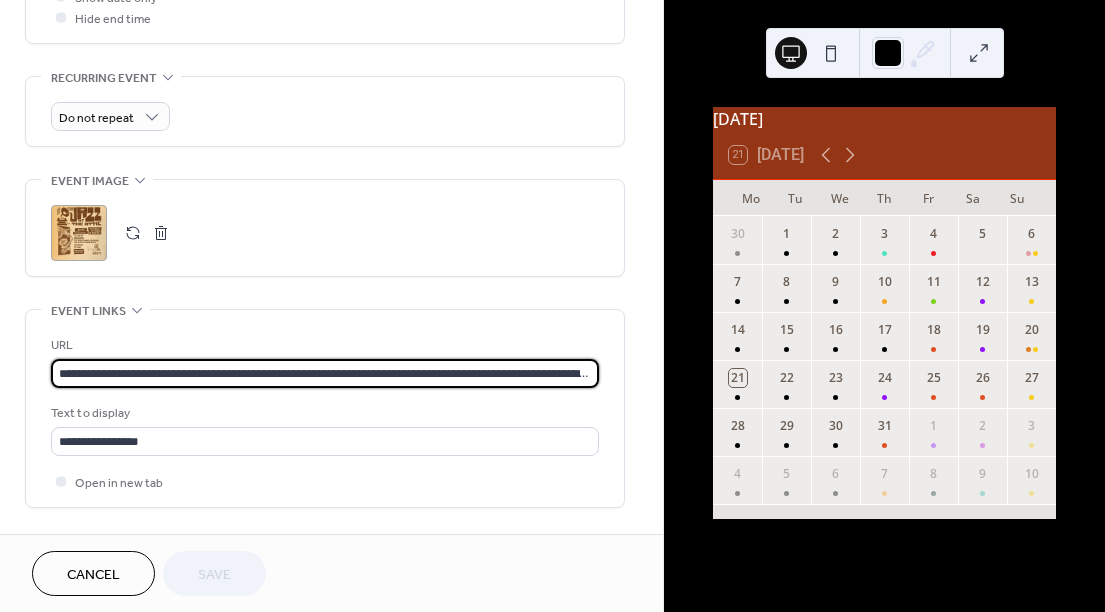click on "**********" at bounding box center [325, 373] 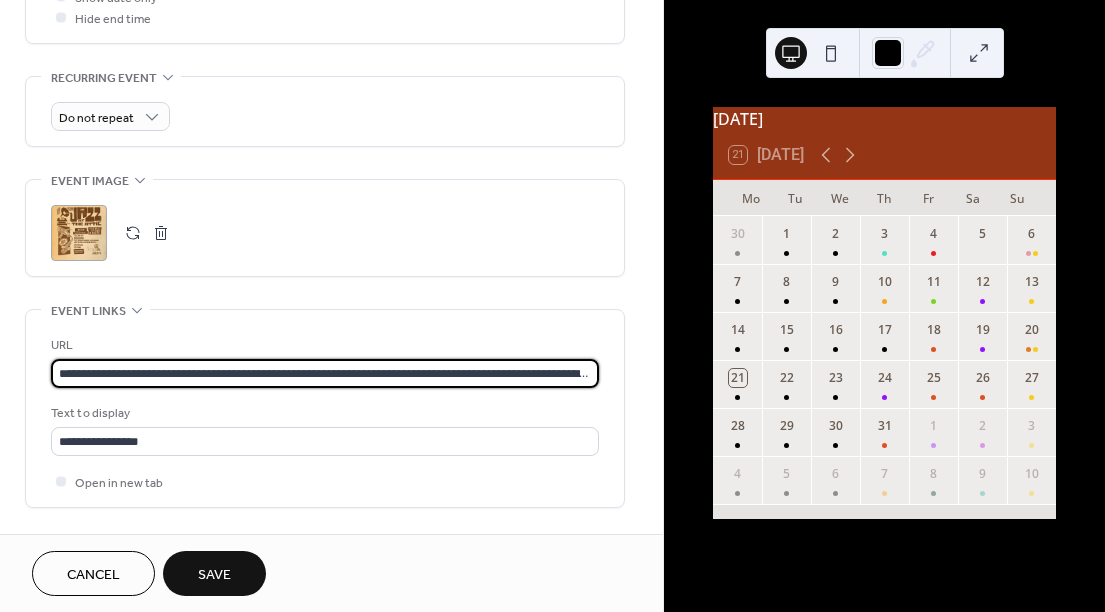 scroll, scrollTop: 0, scrollLeft: 192, axis: horizontal 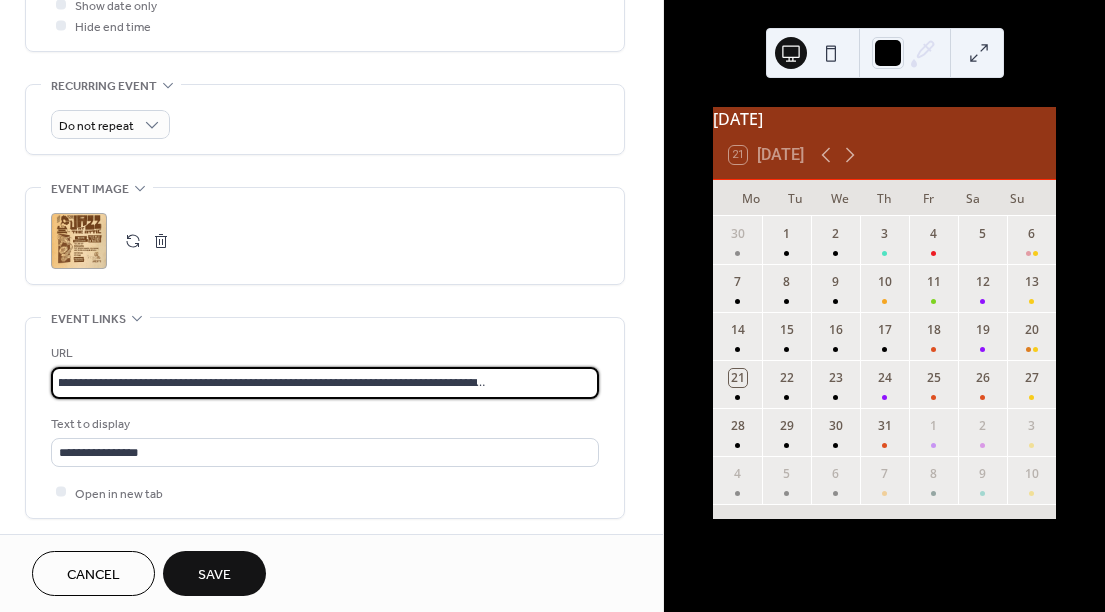 type on "**********" 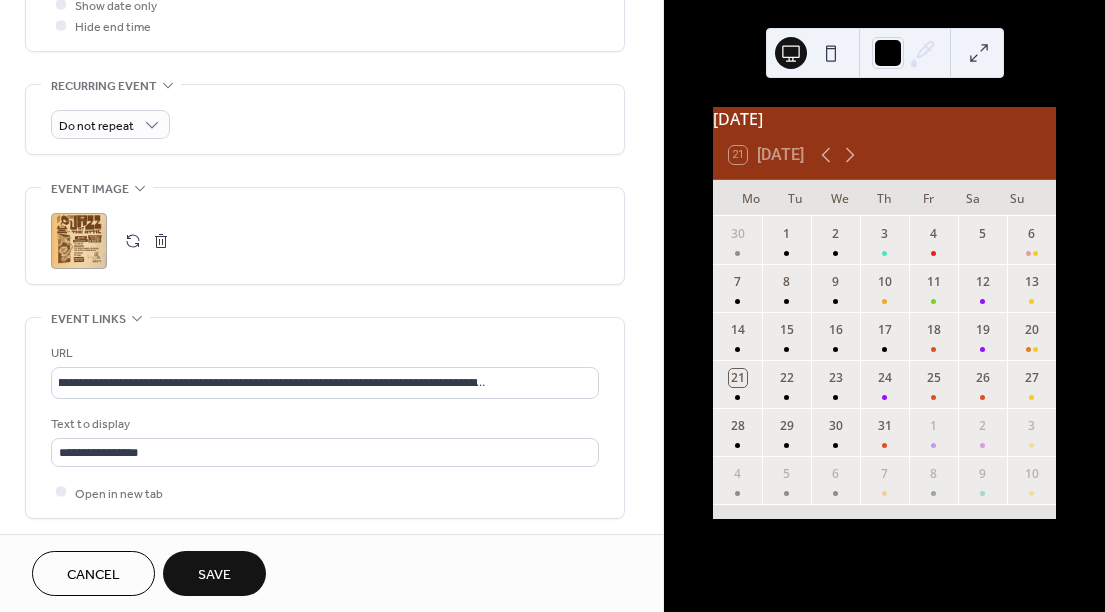 click at bounding box center [161, 241] 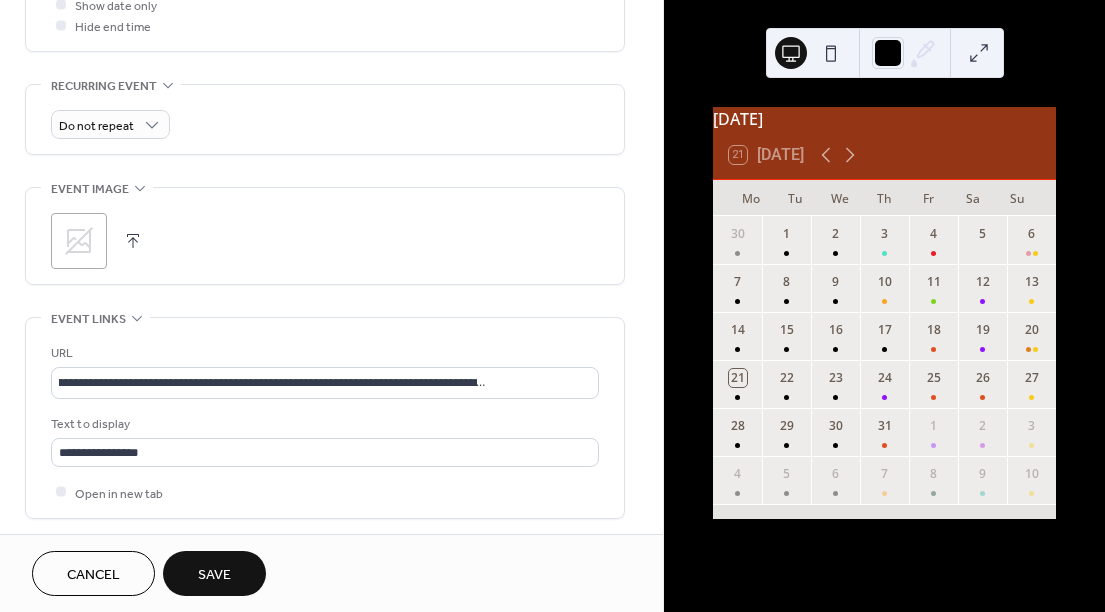 click at bounding box center (133, 241) 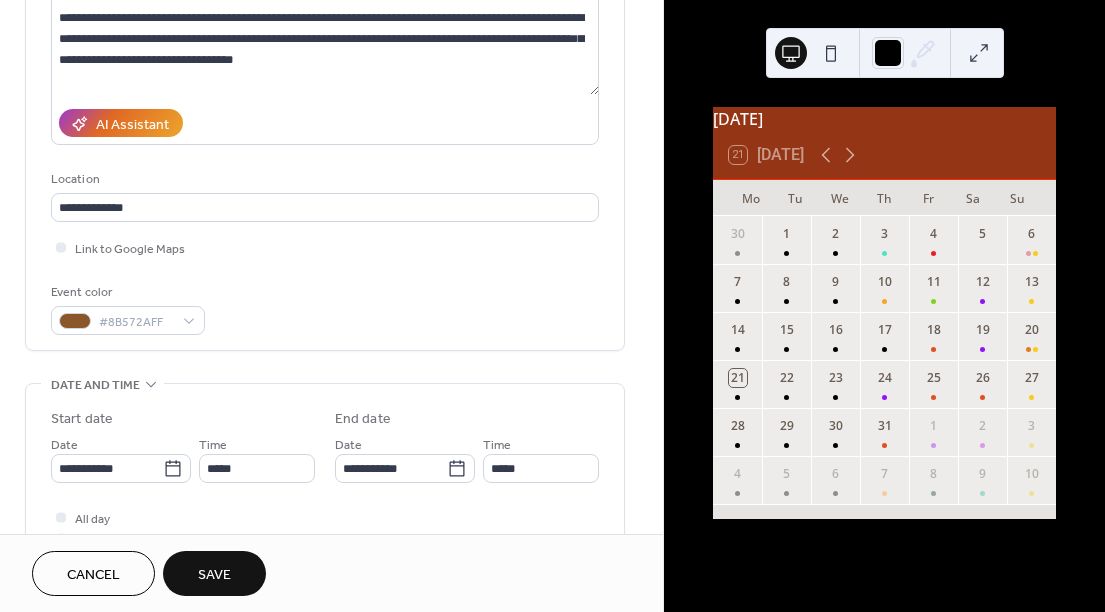 scroll, scrollTop: 266, scrollLeft: 0, axis: vertical 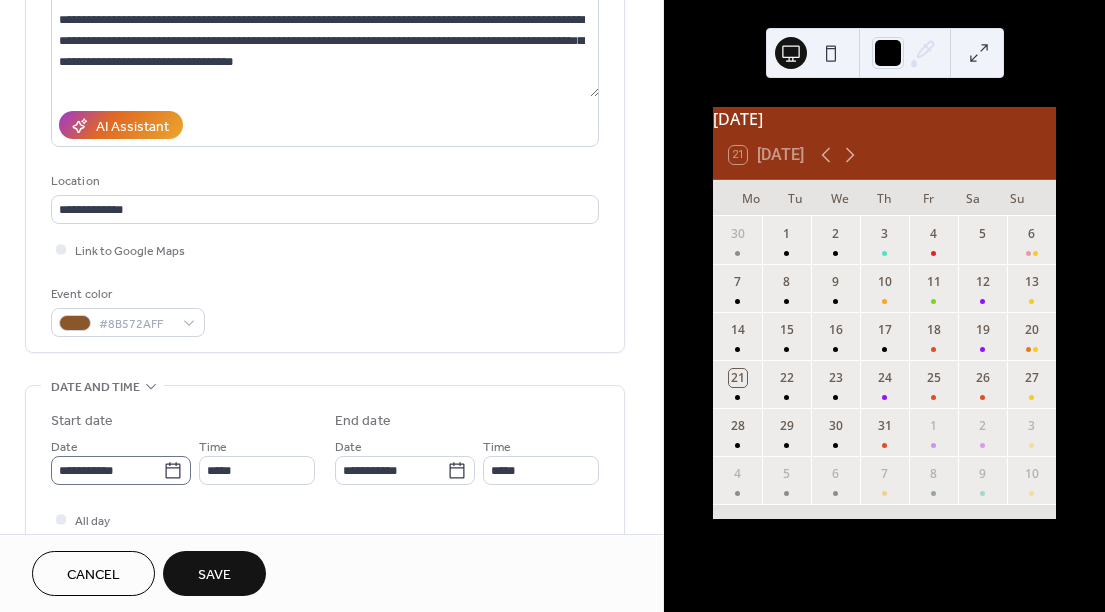 click 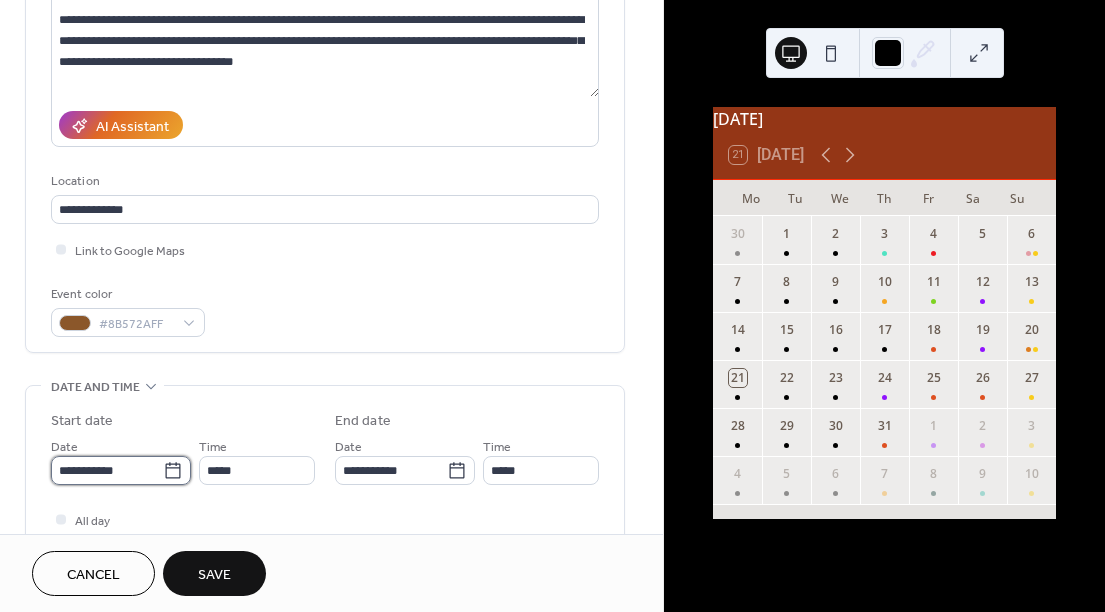 click on "**********" at bounding box center [107, 470] 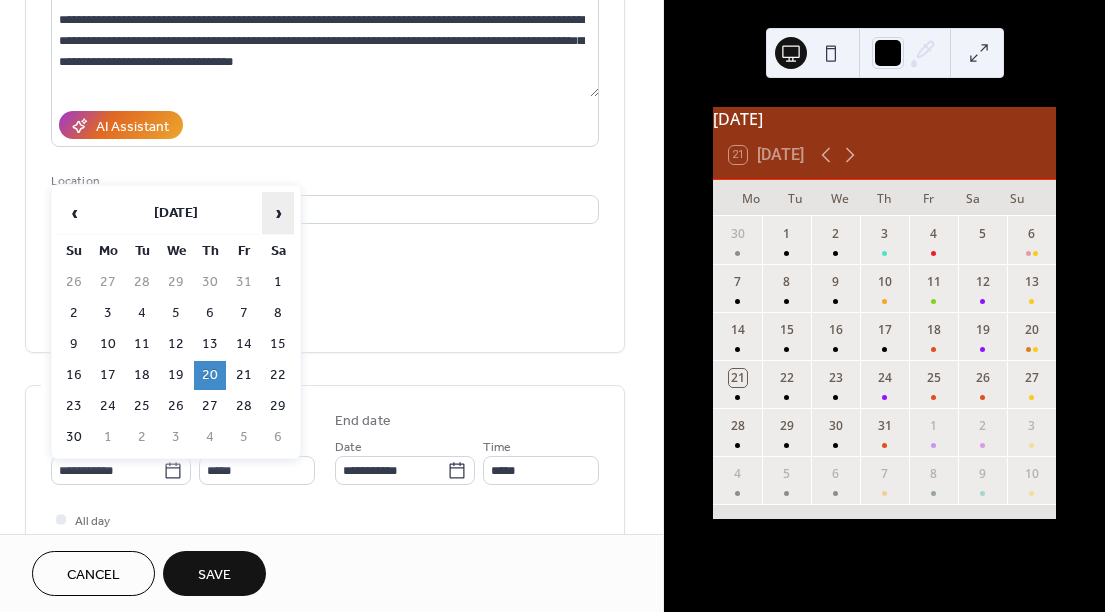 click on "›" at bounding box center [278, 213] 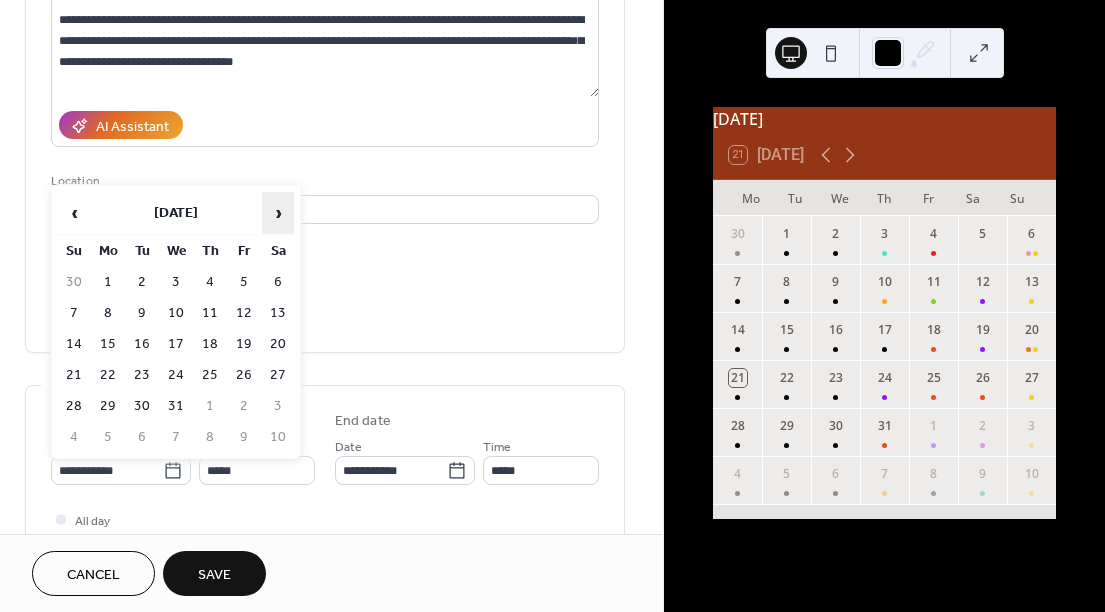 click on "›" at bounding box center (278, 213) 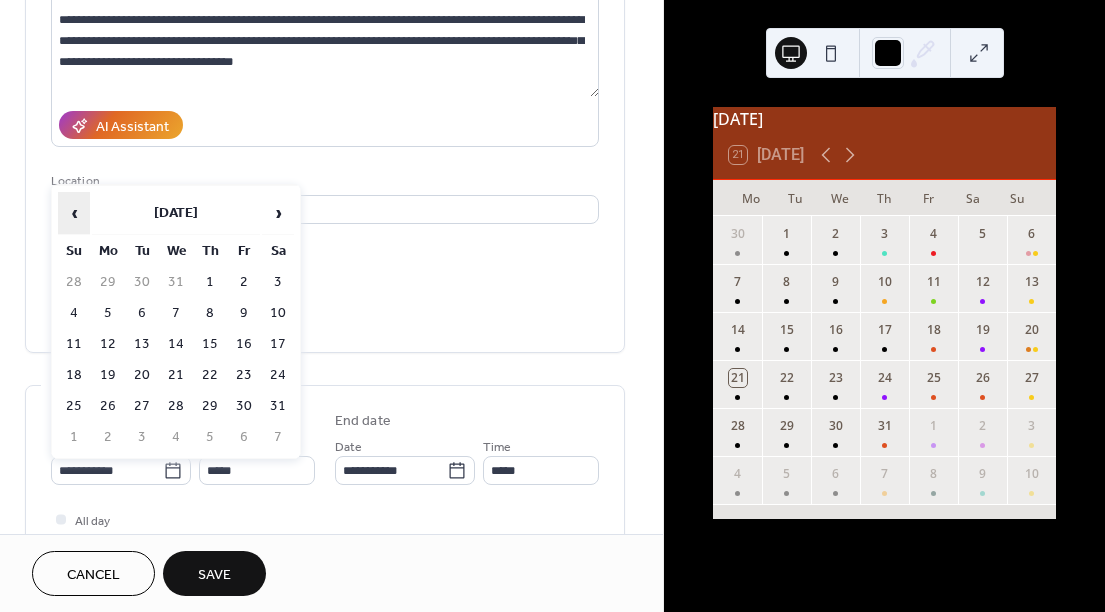 click on "‹" at bounding box center (74, 213) 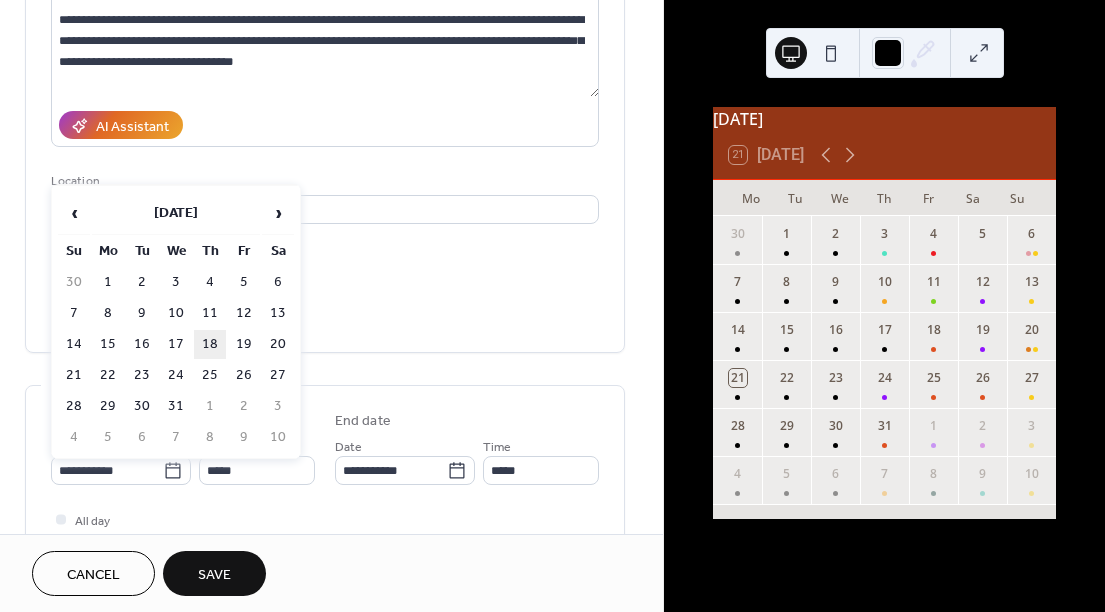 click on "18" at bounding box center [210, 344] 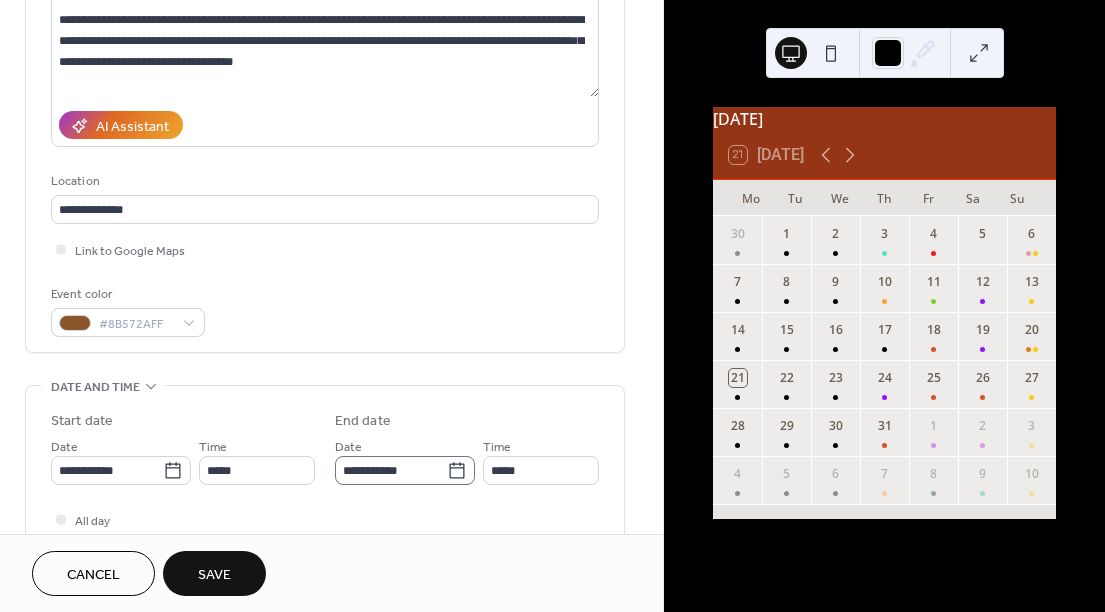 click 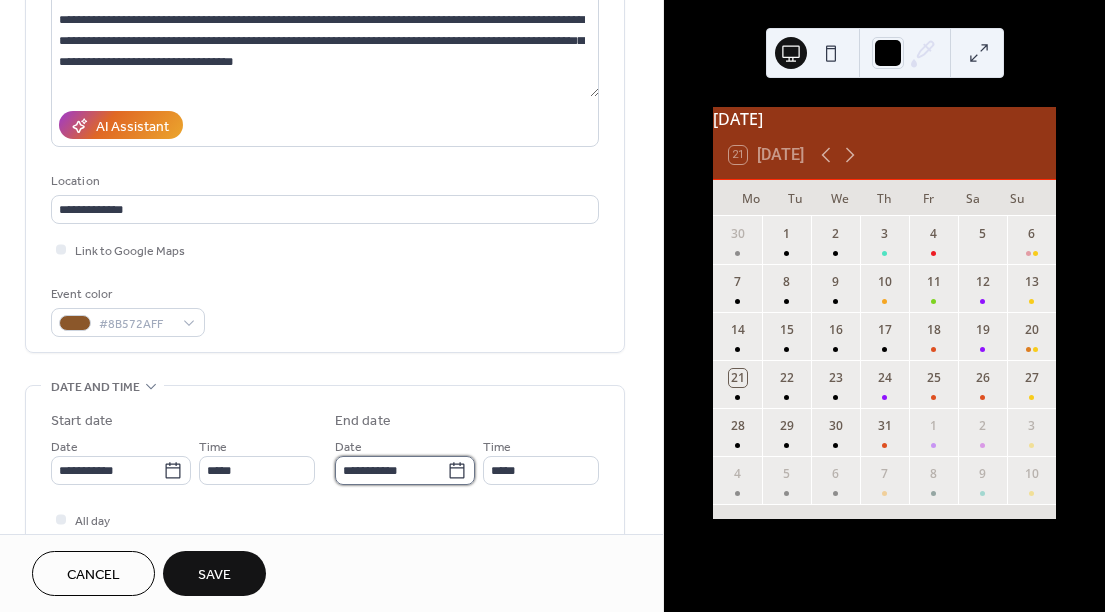click on "**********" at bounding box center [391, 470] 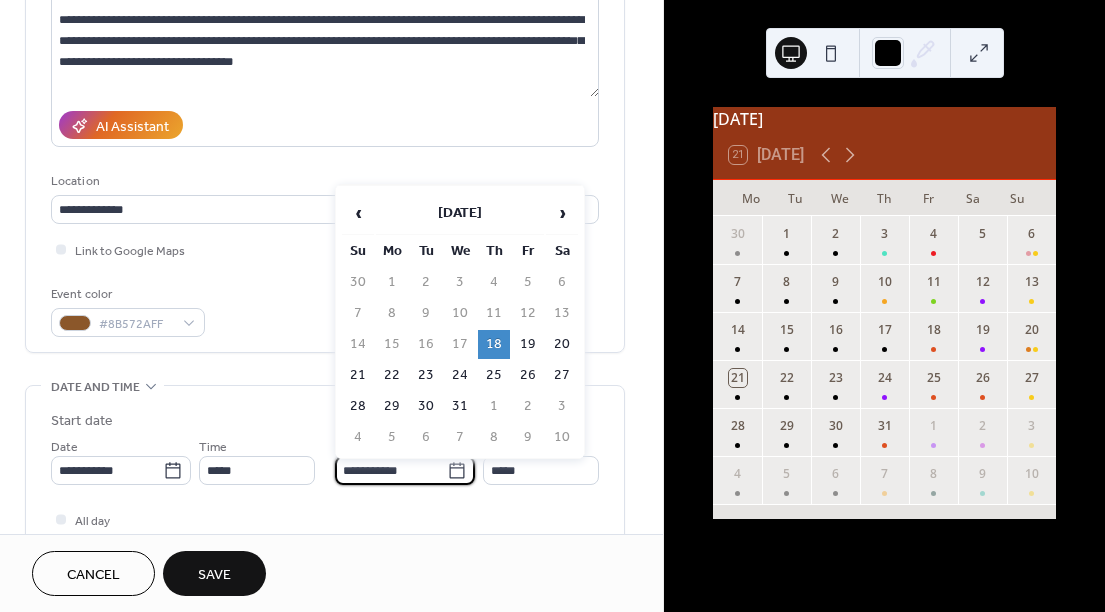 click 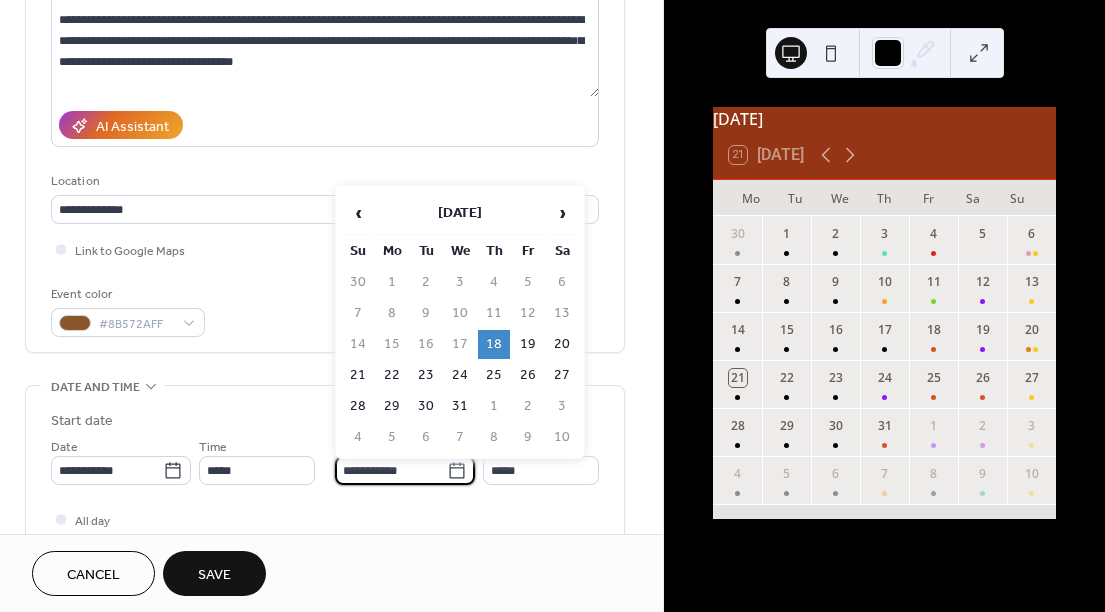 click on "Event color #8B572AFF" at bounding box center [325, 310] 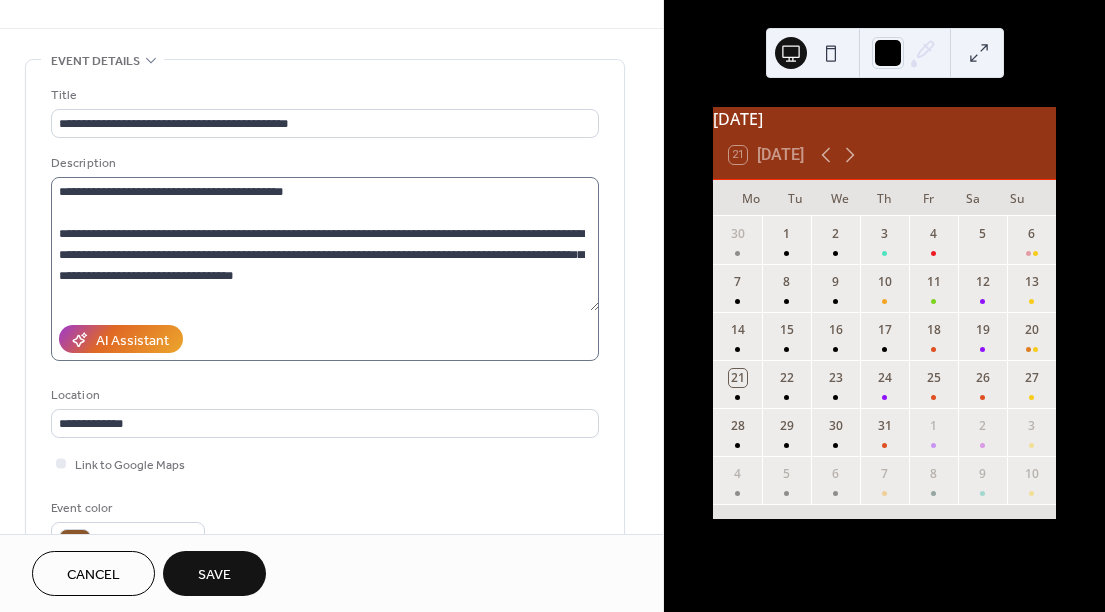 scroll, scrollTop: 63, scrollLeft: 0, axis: vertical 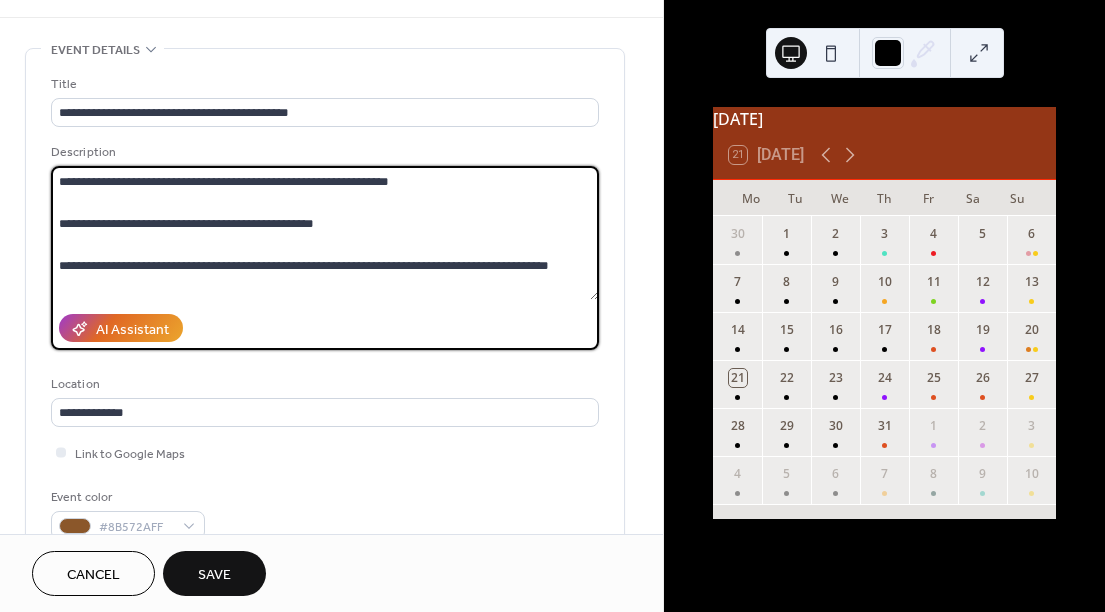 drag, startPoint x: 407, startPoint y: 225, endPoint x: 58, endPoint y: 185, distance: 351.2848 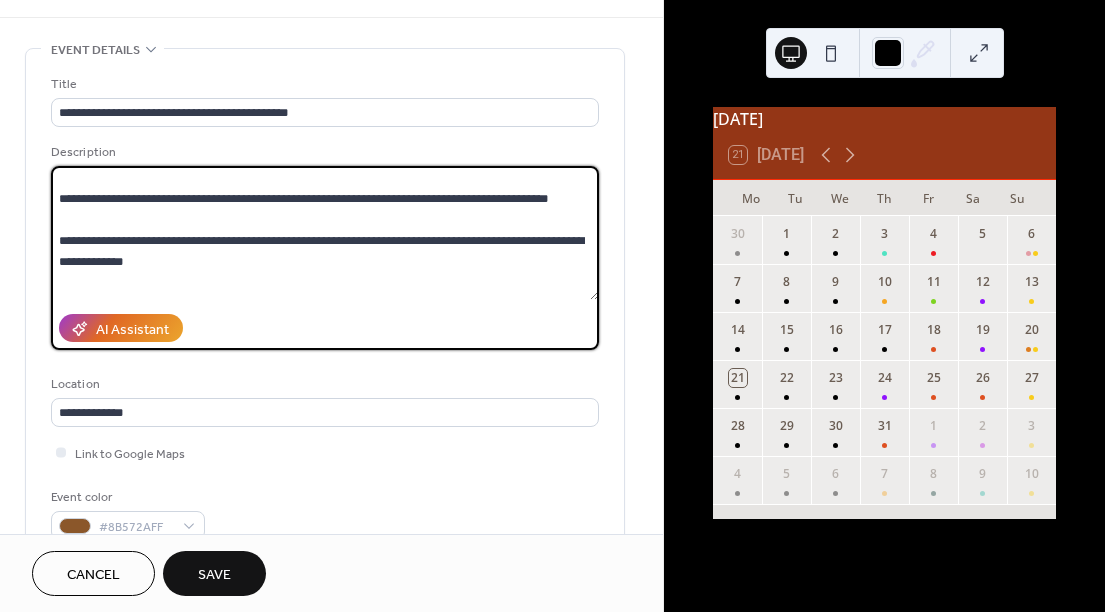 scroll, scrollTop: 171, scrollLeft: 0, axis: vertical 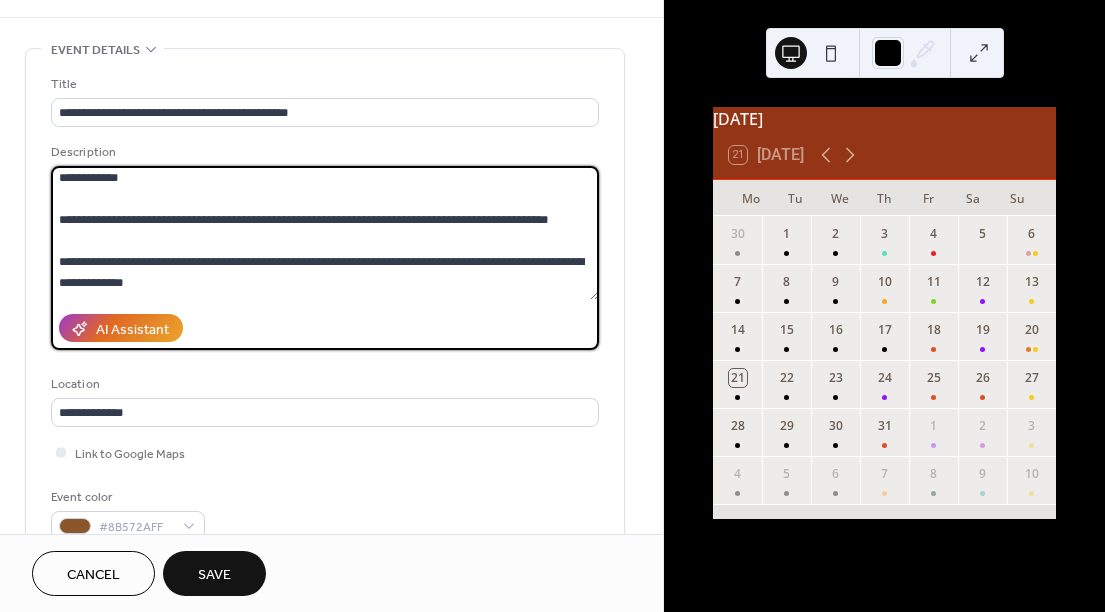 drag, startPoint x: 178, startPoint y: 251, endPoint x: 171, endPoint y: 226, distance: 25.96151 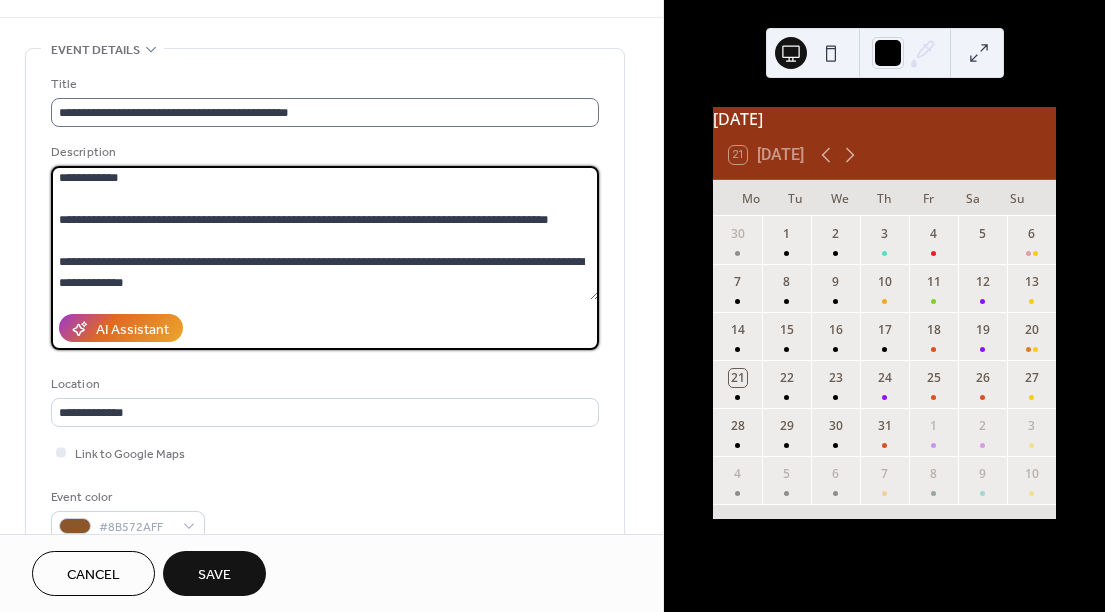 type on "**********" 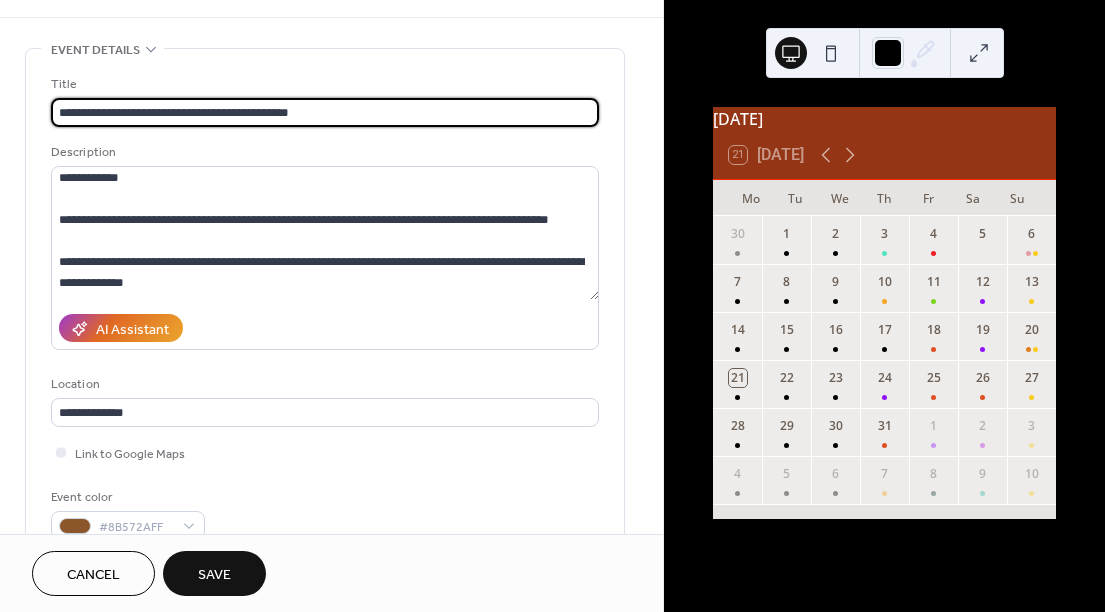 drag, startPoint x: 403, startPoint y: 110, endPoint x: 13, endPoint y: 119, distance: 390.10382 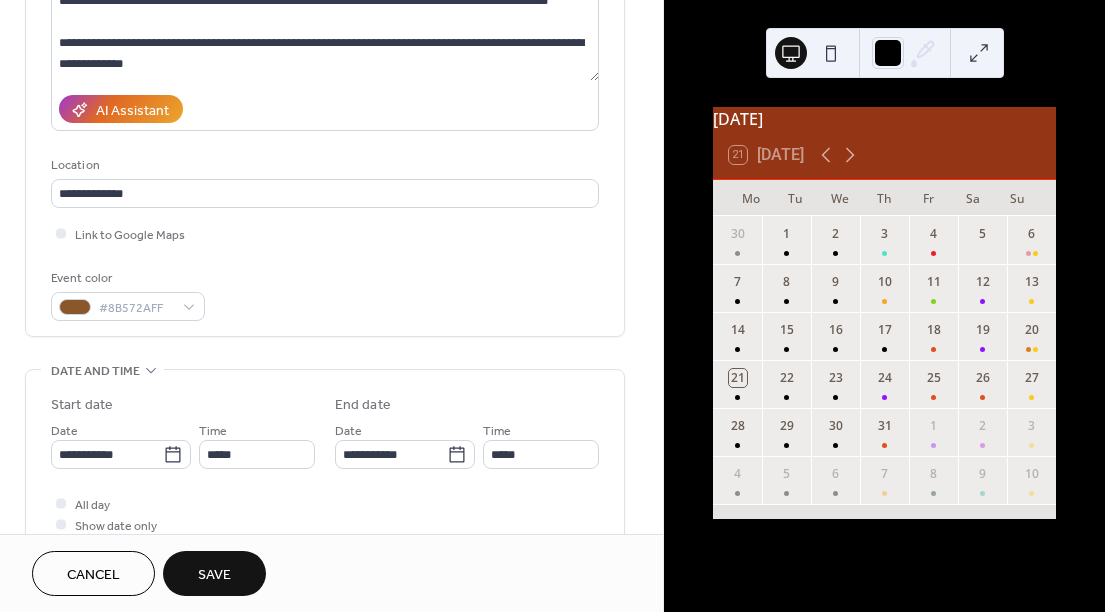 scroll, scrollTop: 285, scrollLeft: 0, axis: vertical 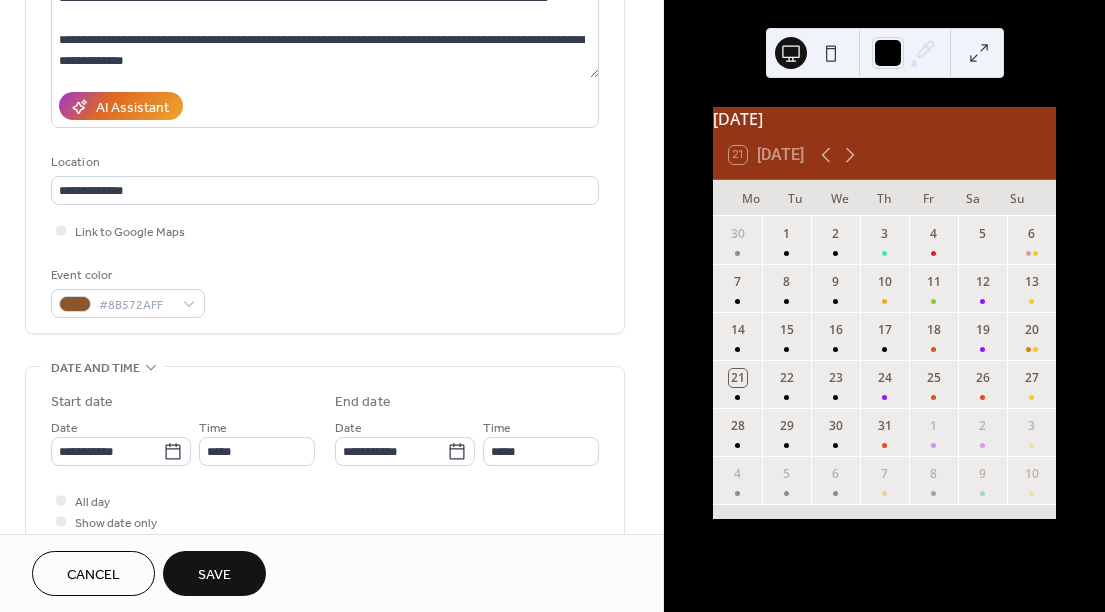 type on "**********" 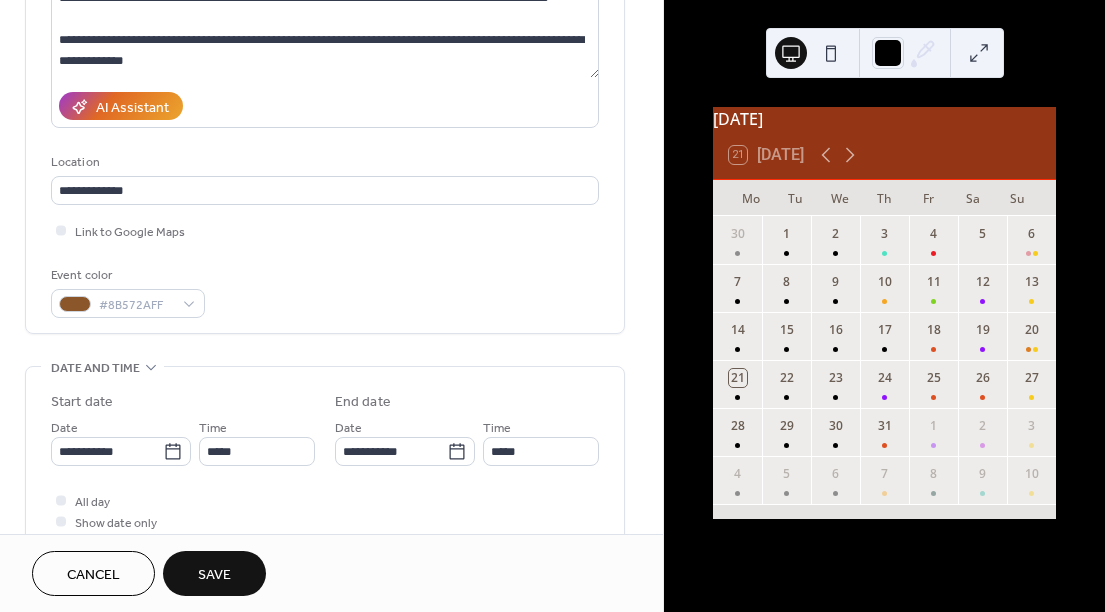 click on "Save" at bounding box center [214, 575] 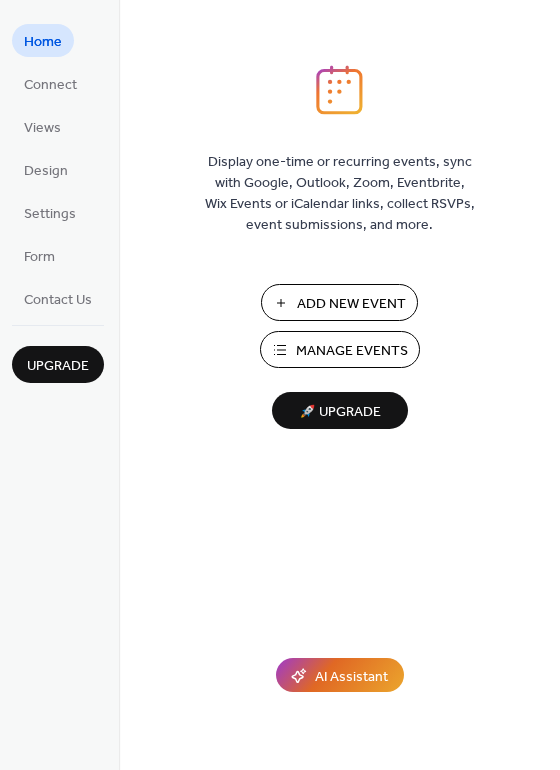 scroll, scrollTop: 0, scrollLeft: 0, axis: both 